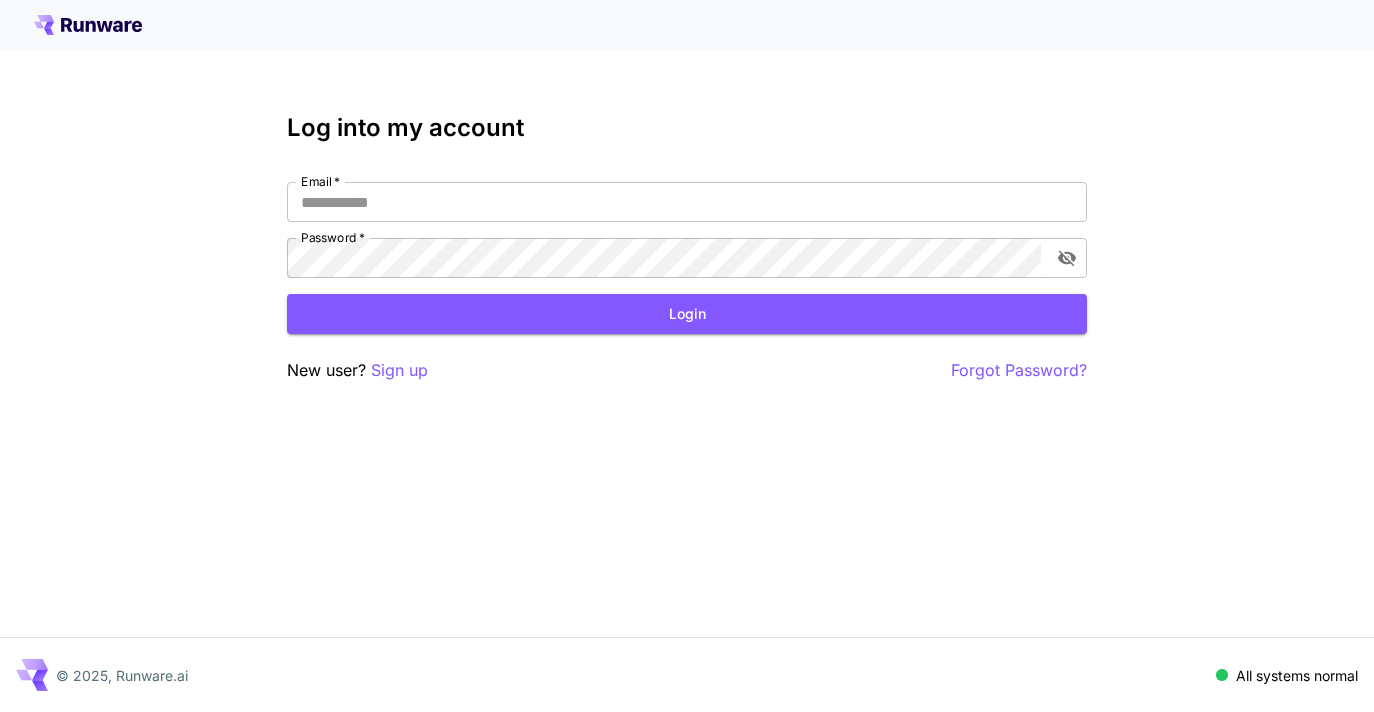 scroll, scrollTop: 0, scrollLeft: 0, axis: both 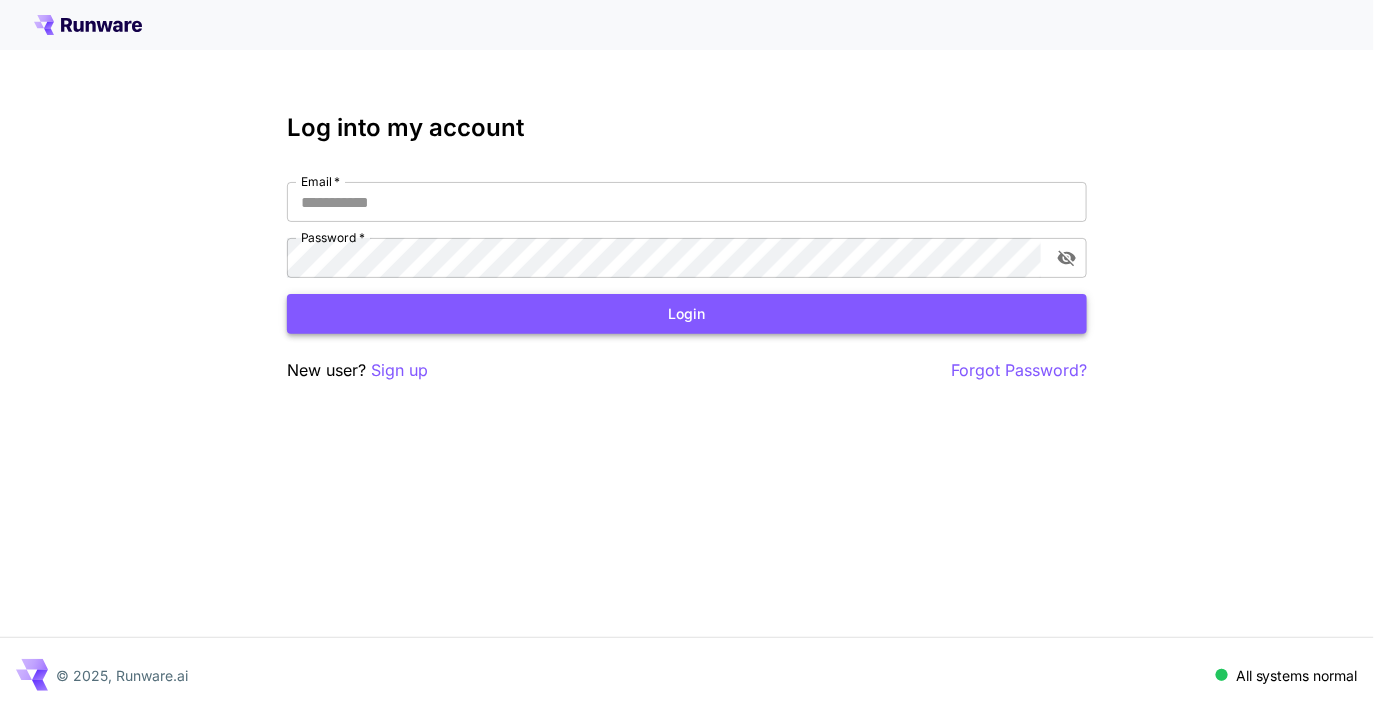 type on "**********" 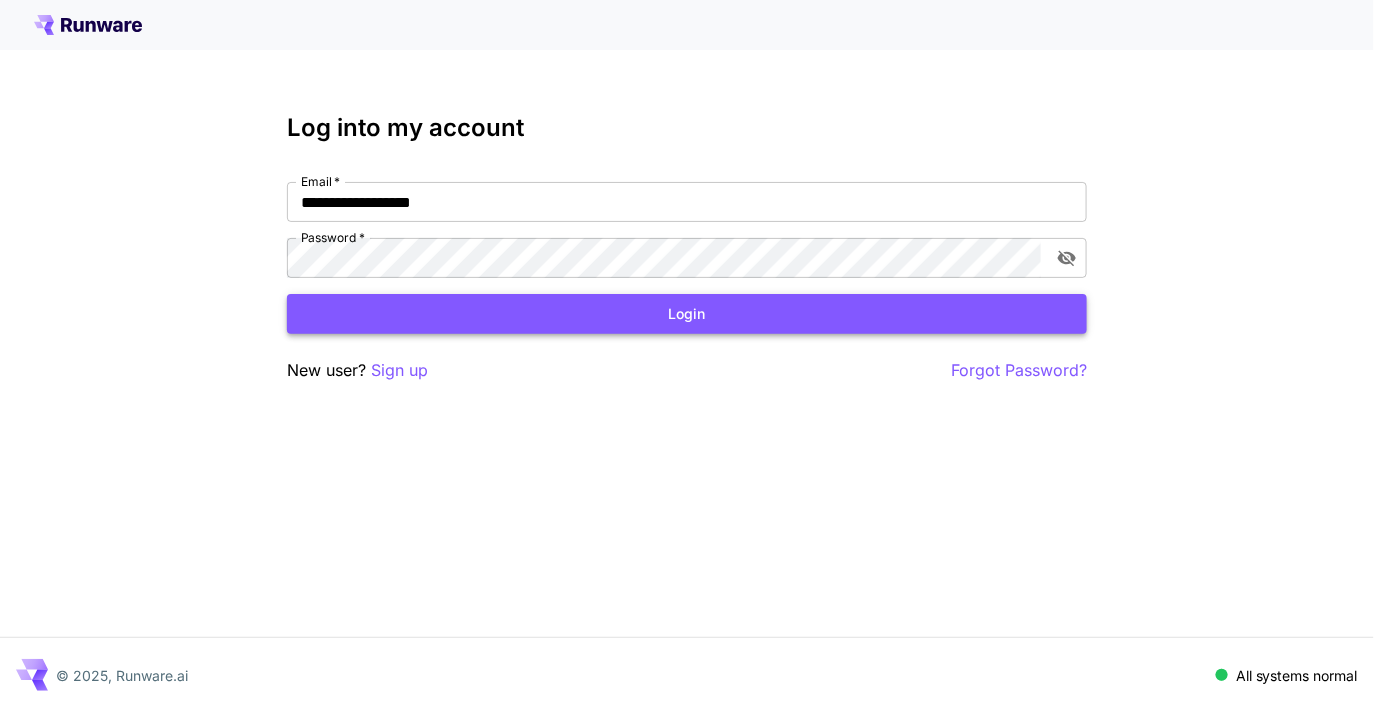 click on "Login" at bounding box center (687, 314) 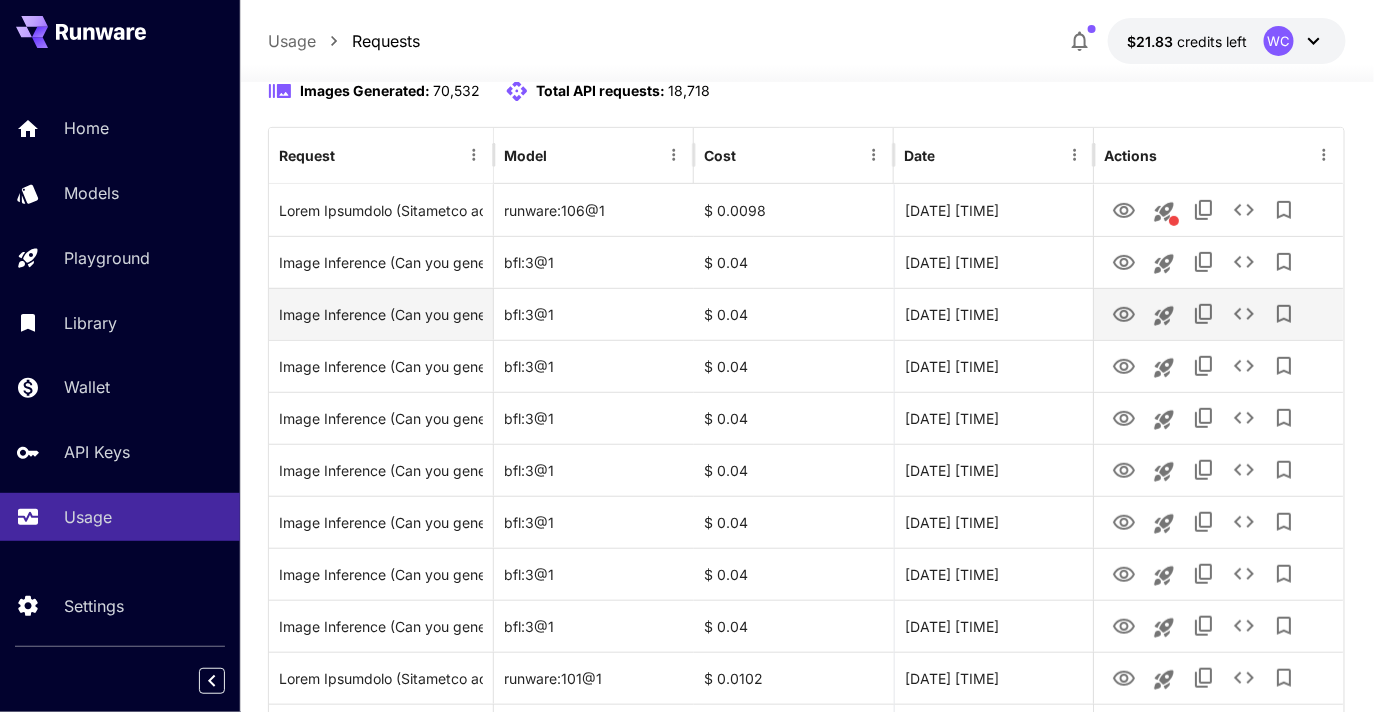 scroll, scrollTop: 210, scrollLeft: 0, axis: vertical 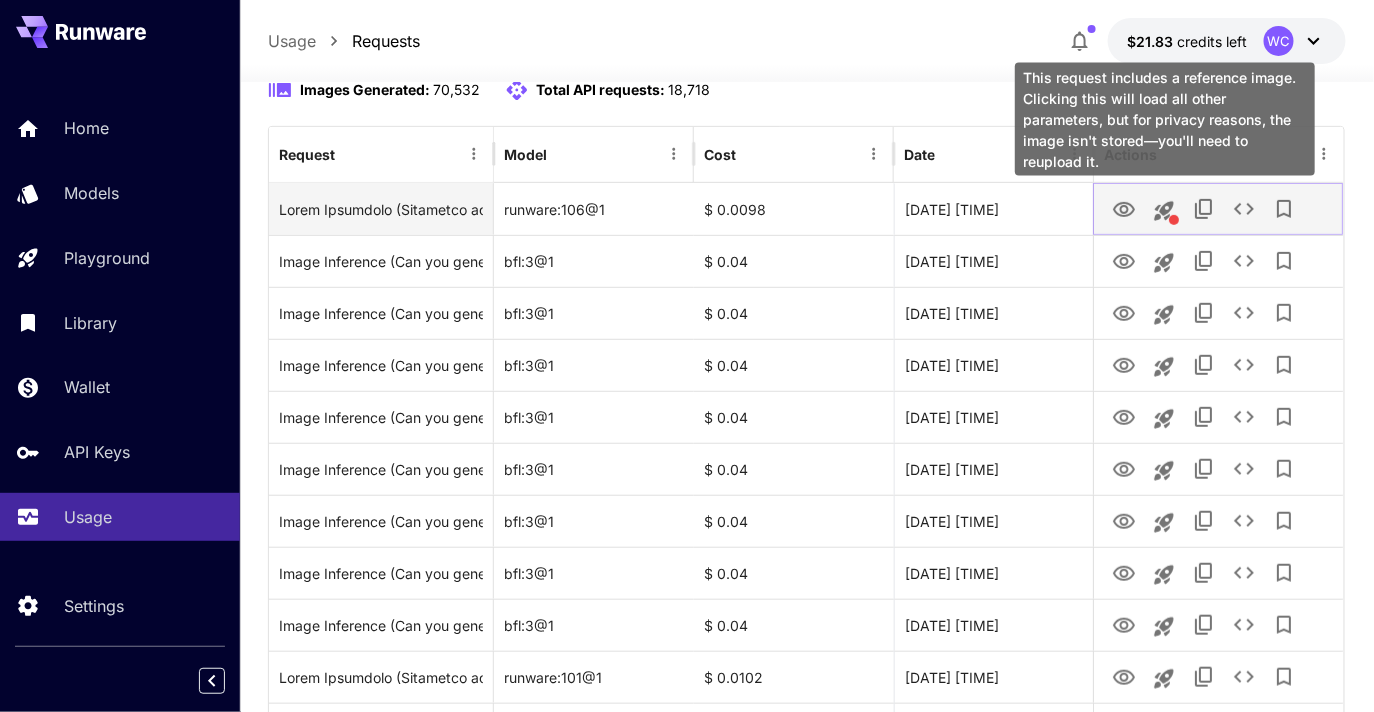click 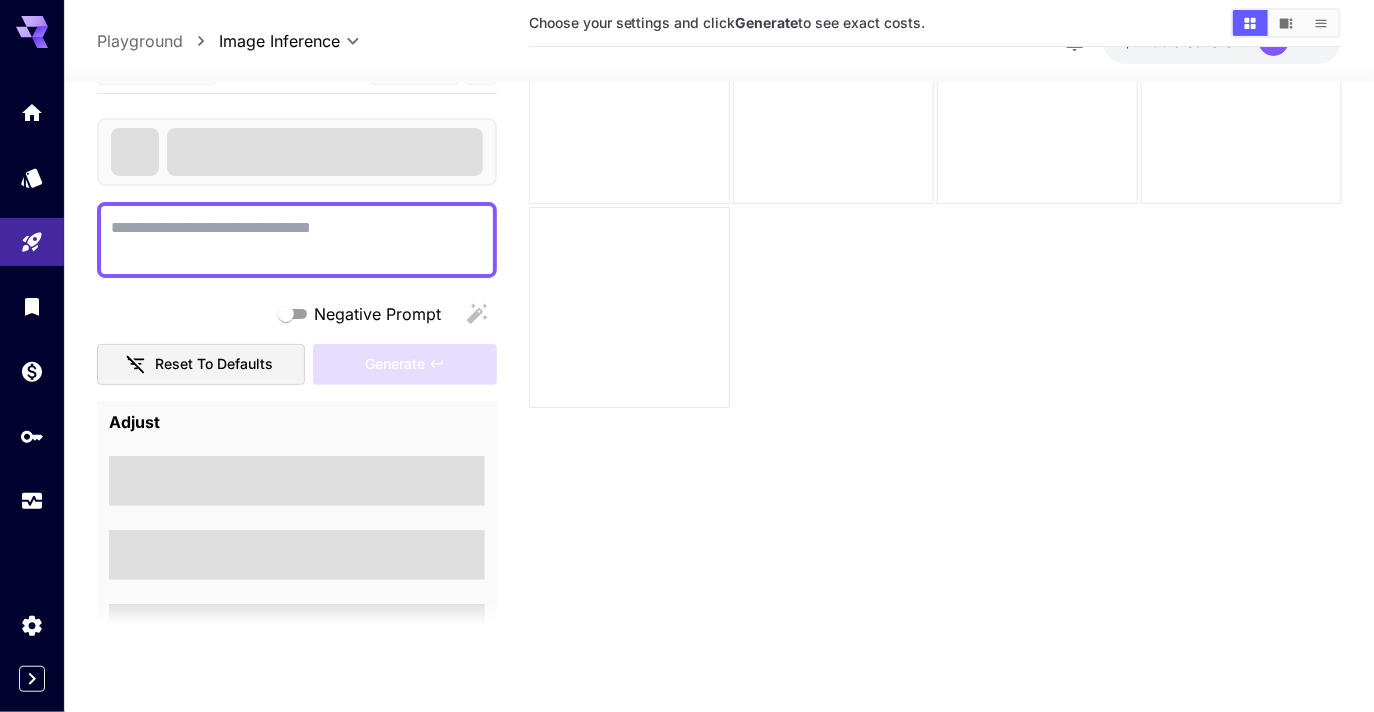 type on "**********" 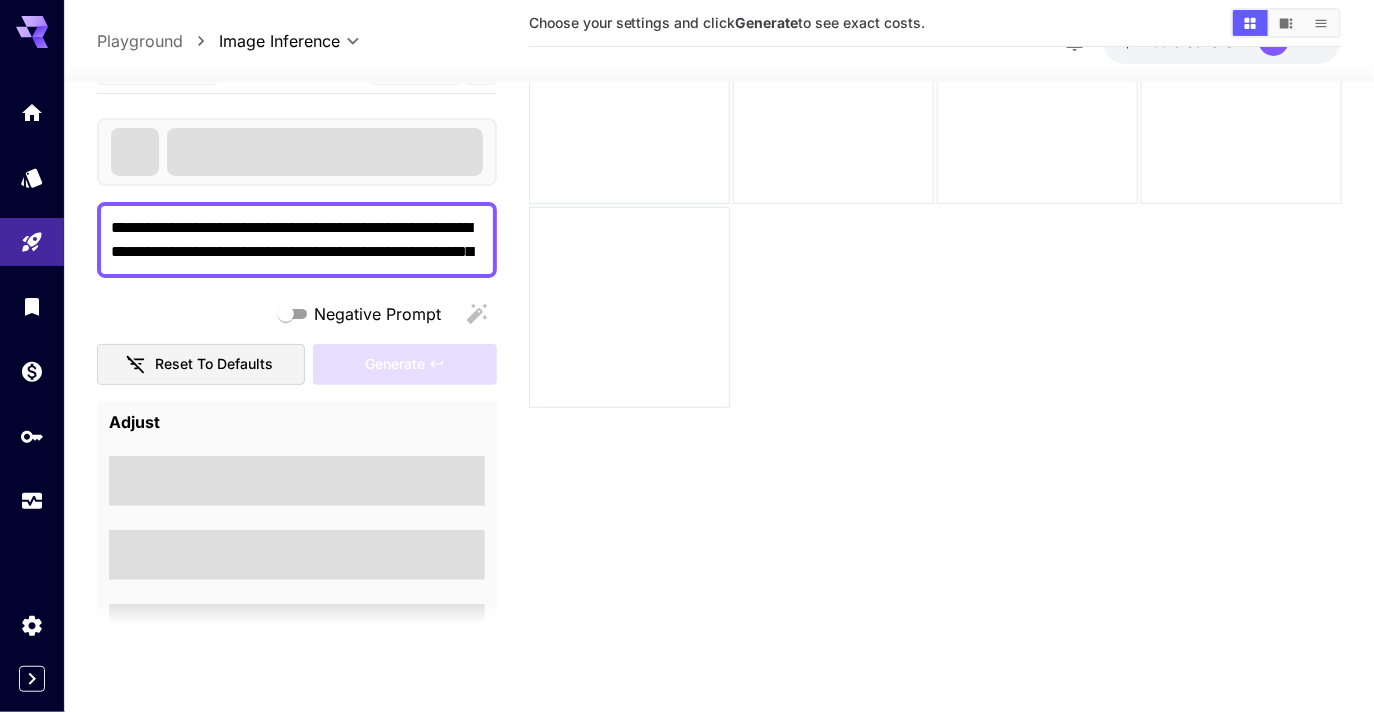 scroll, scrollTop: 0, scrollLeft: 0, axis: both 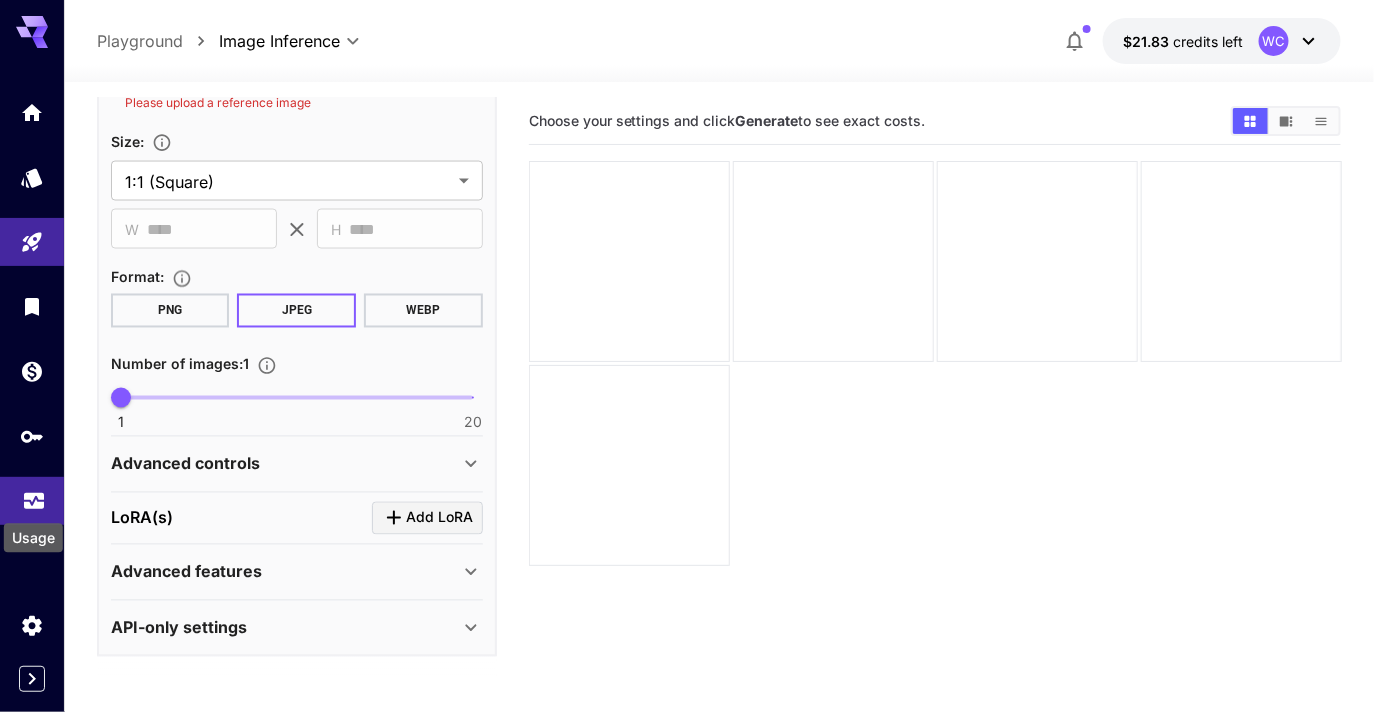 click 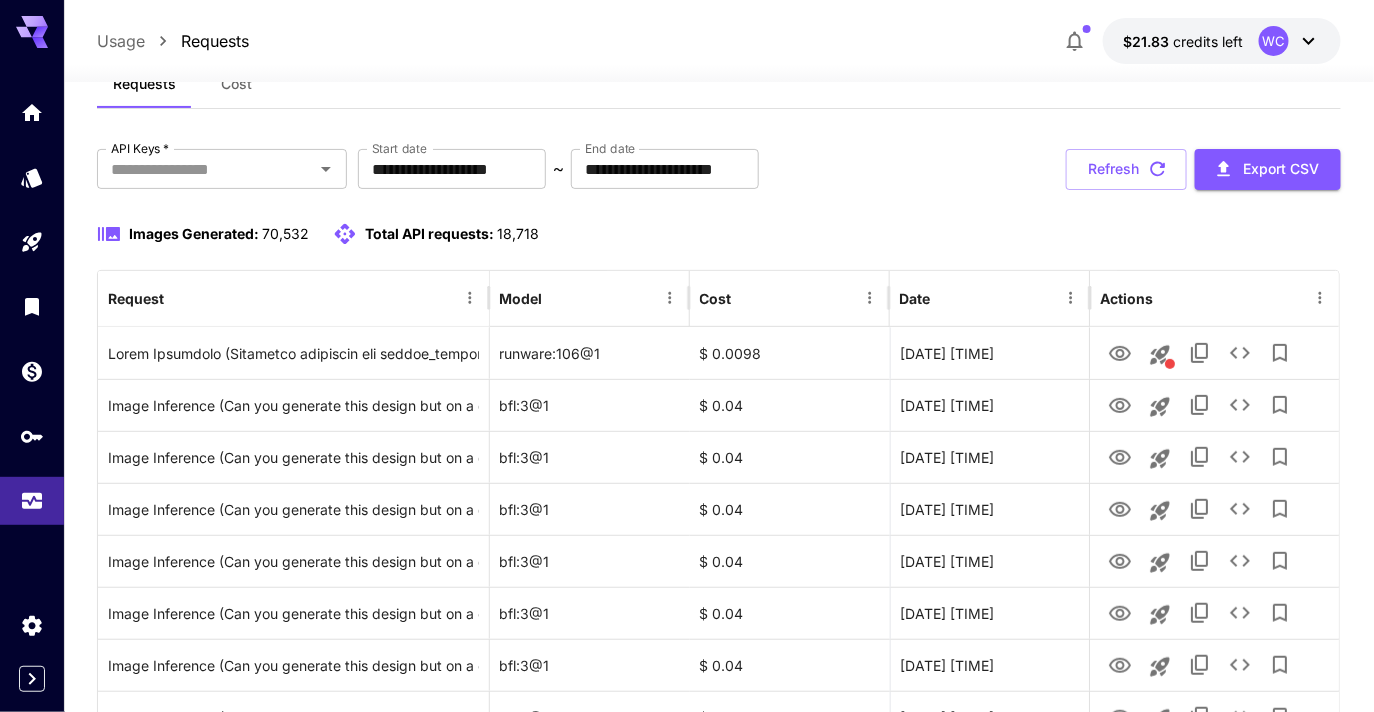 scroll, scrollTop: 70, scrollLeft: 0, axis: vertical 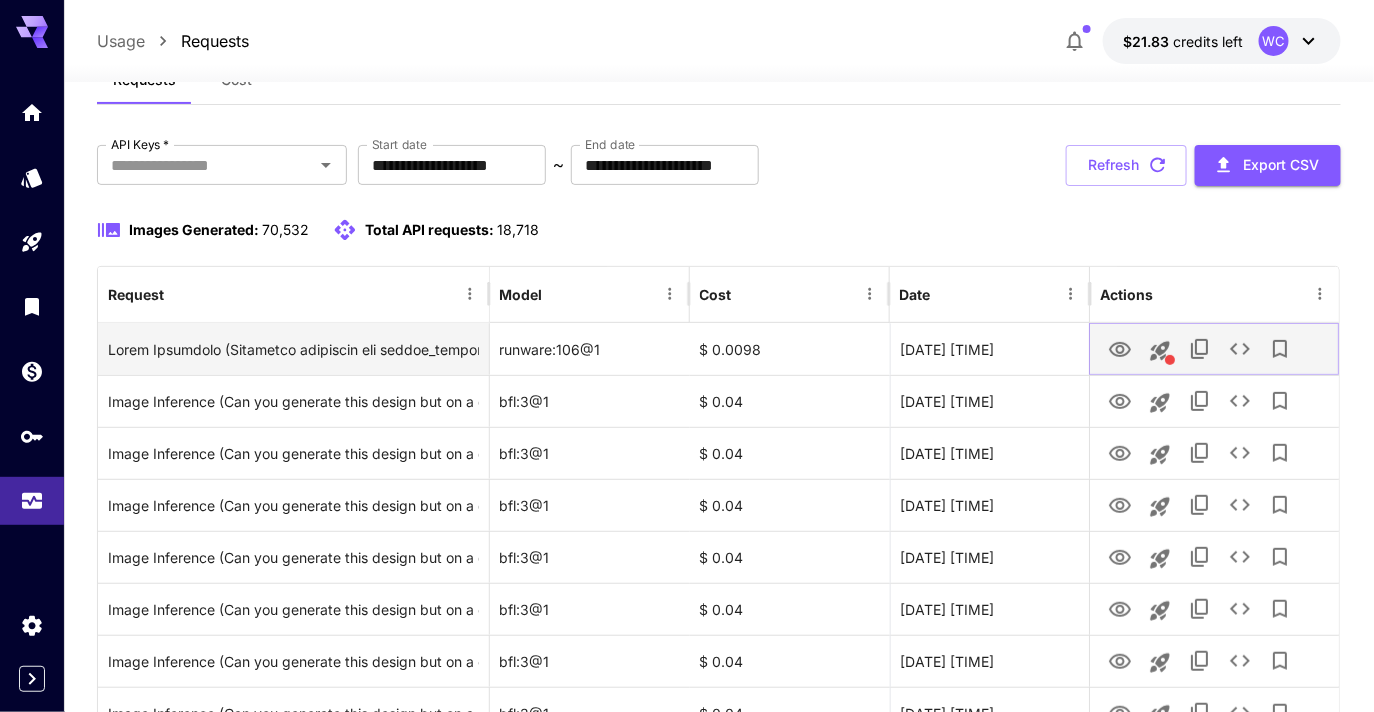 click 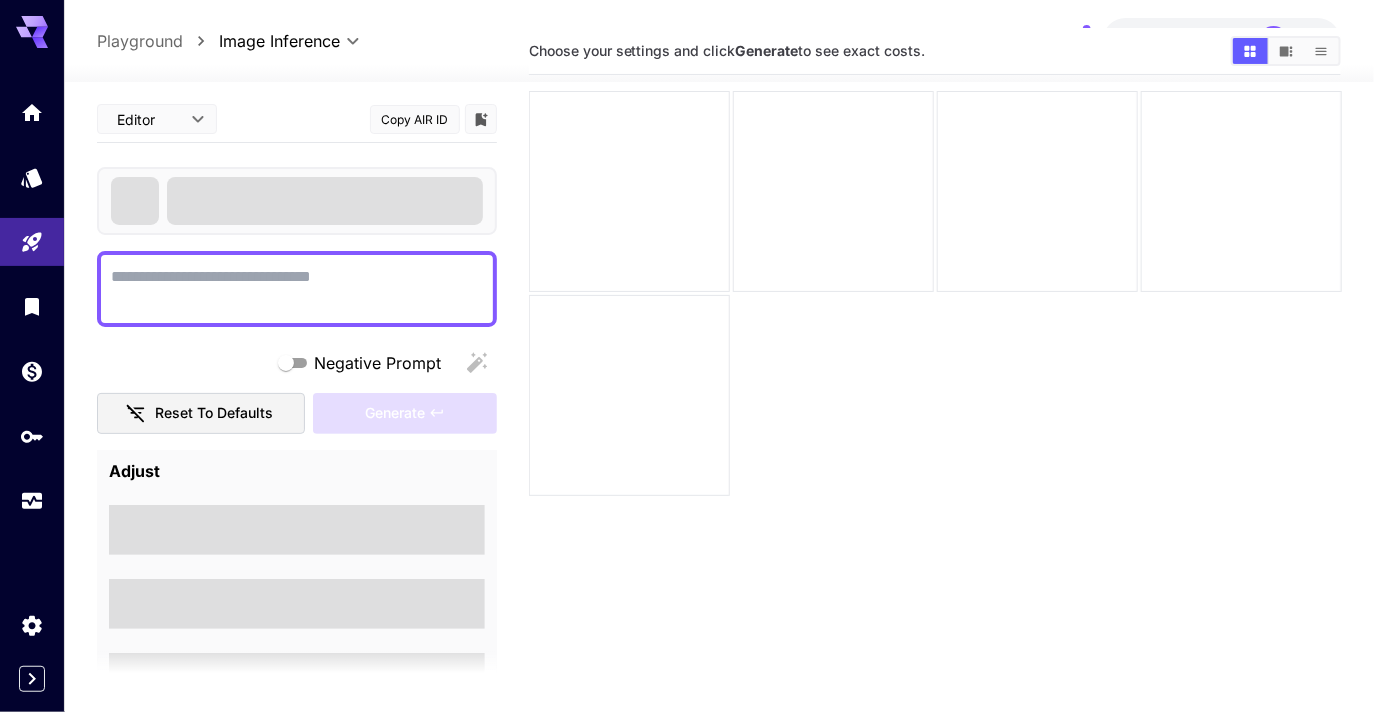 type on "**********" 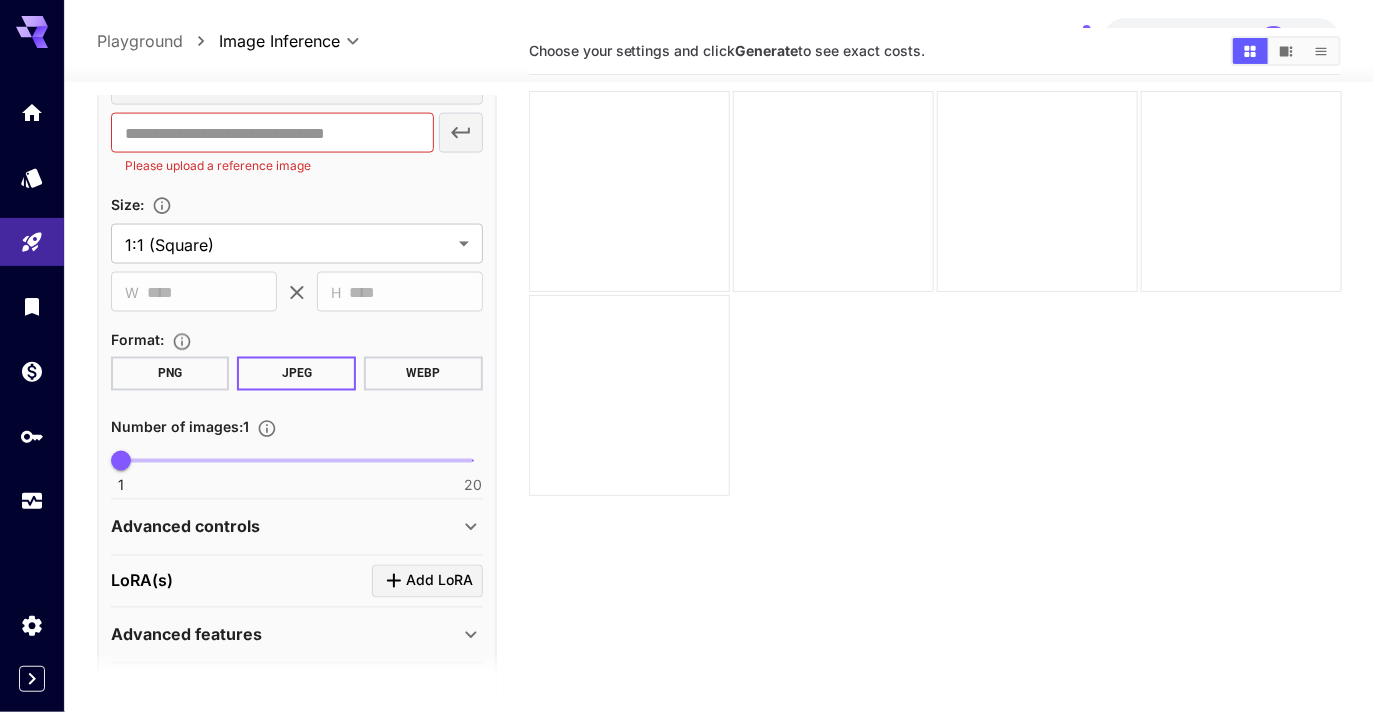 scroll, scrollTop: 1085, scrollLeft: 0, axis: vertical 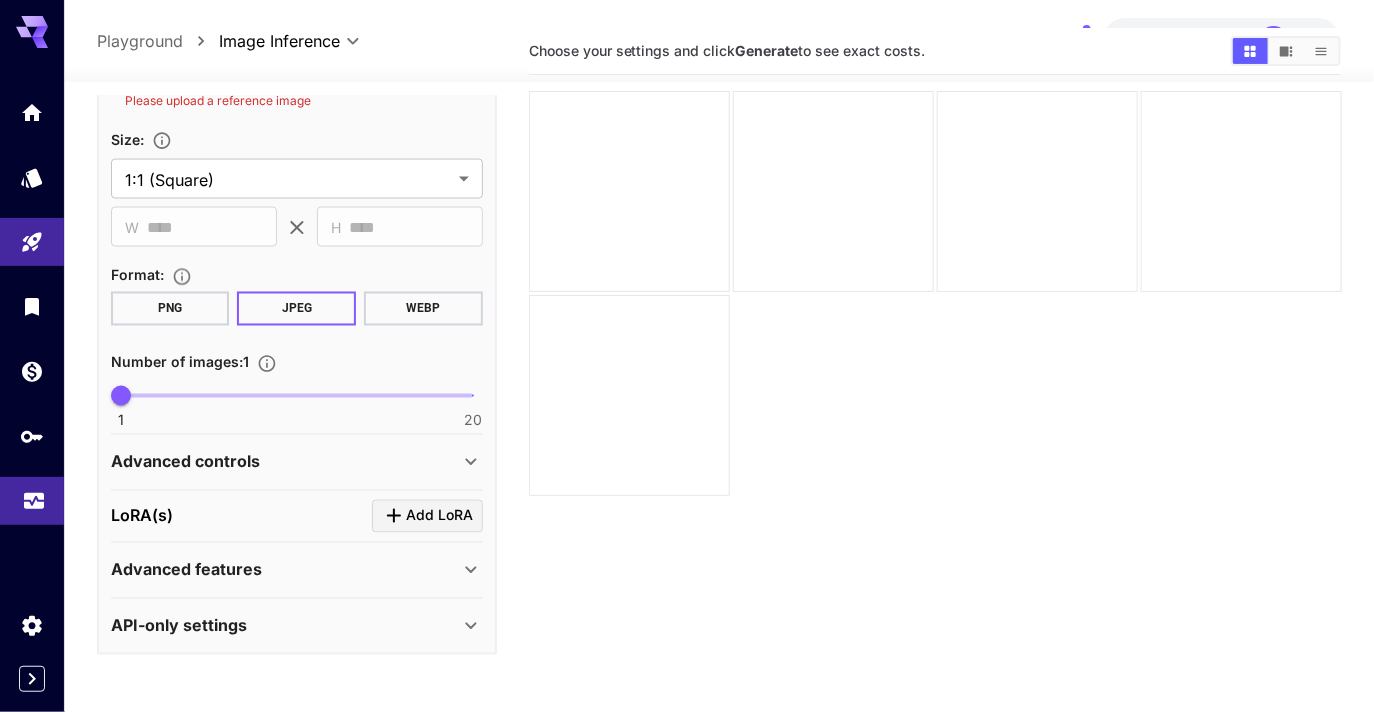 click at bounding box center (32, 501) 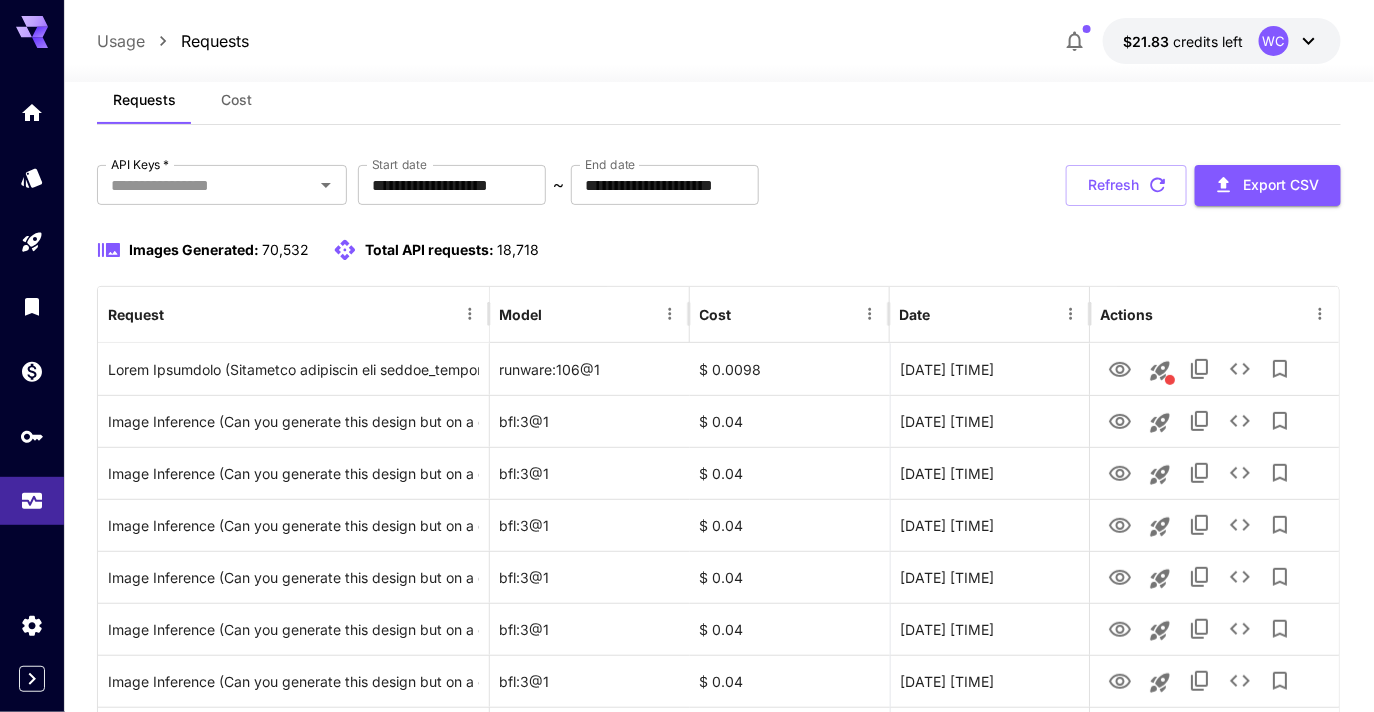 scroll, scrollTop: 71, scrollLeft: 0, axis: vertical 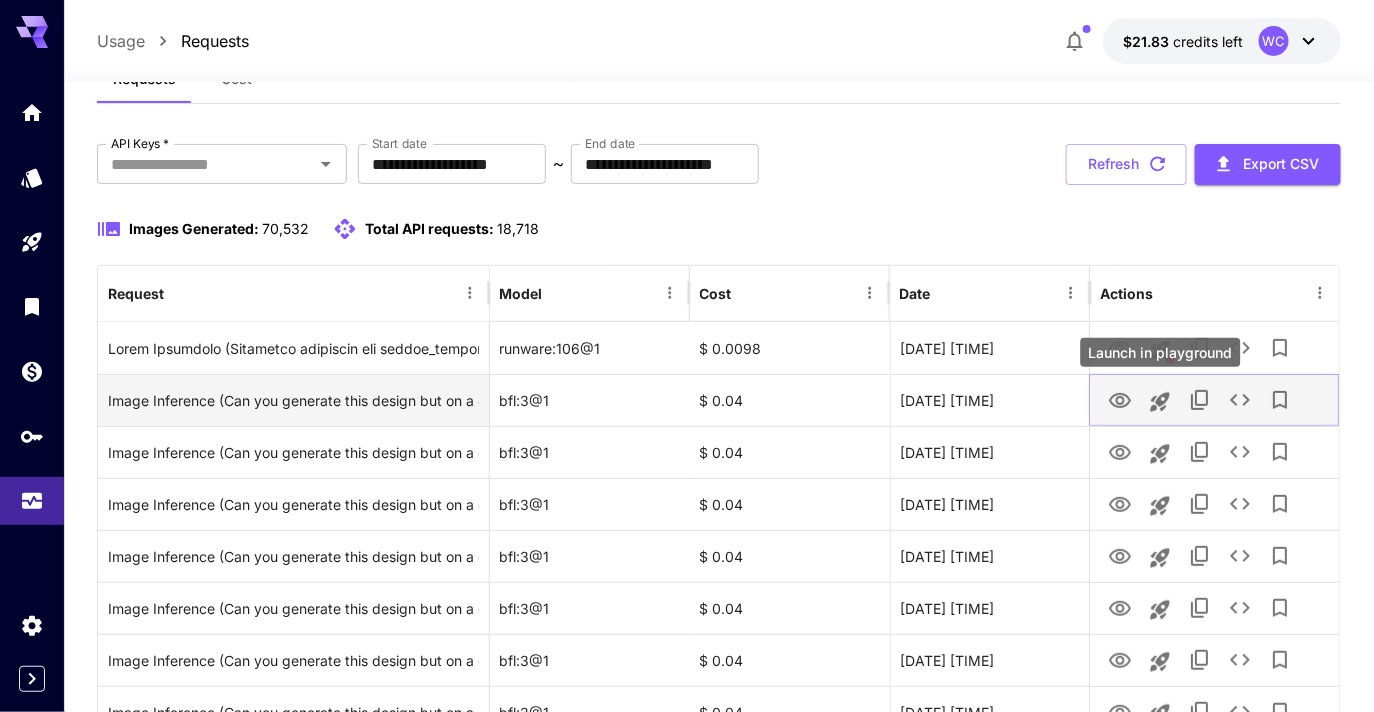 click 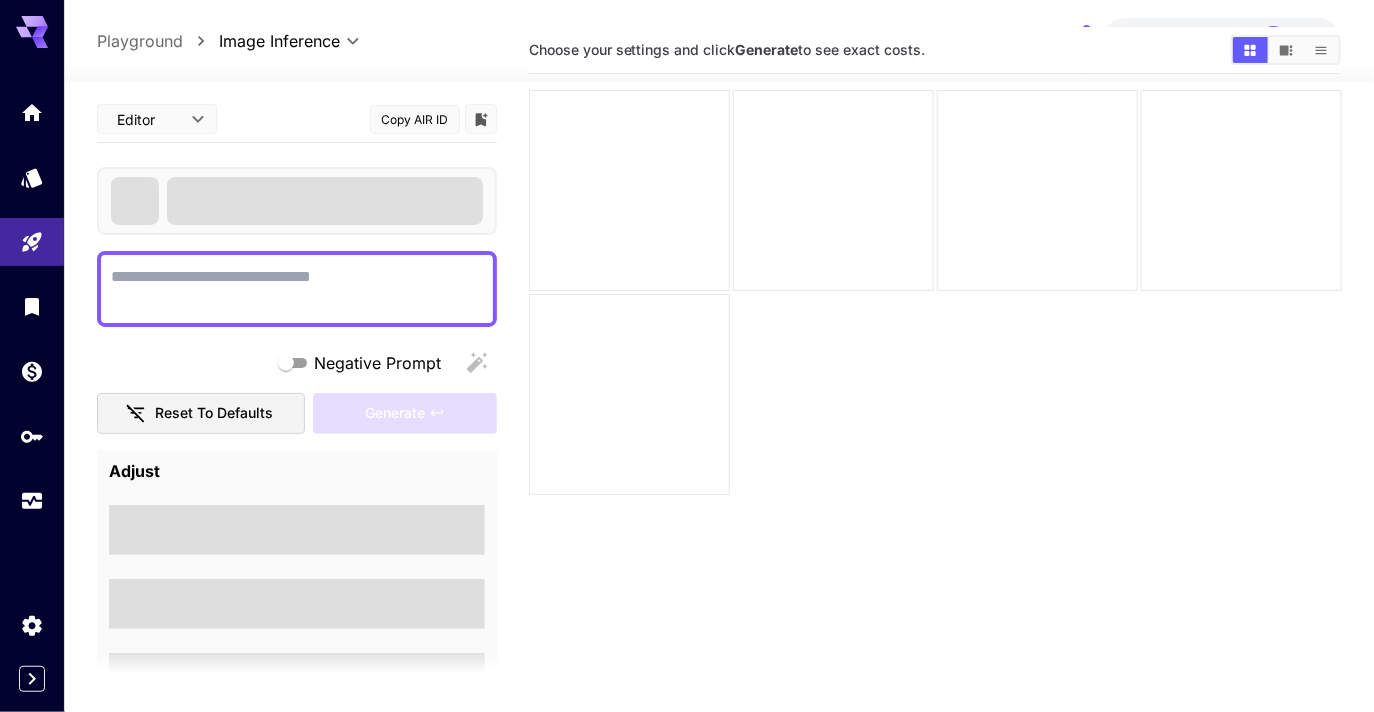 type on "**********" 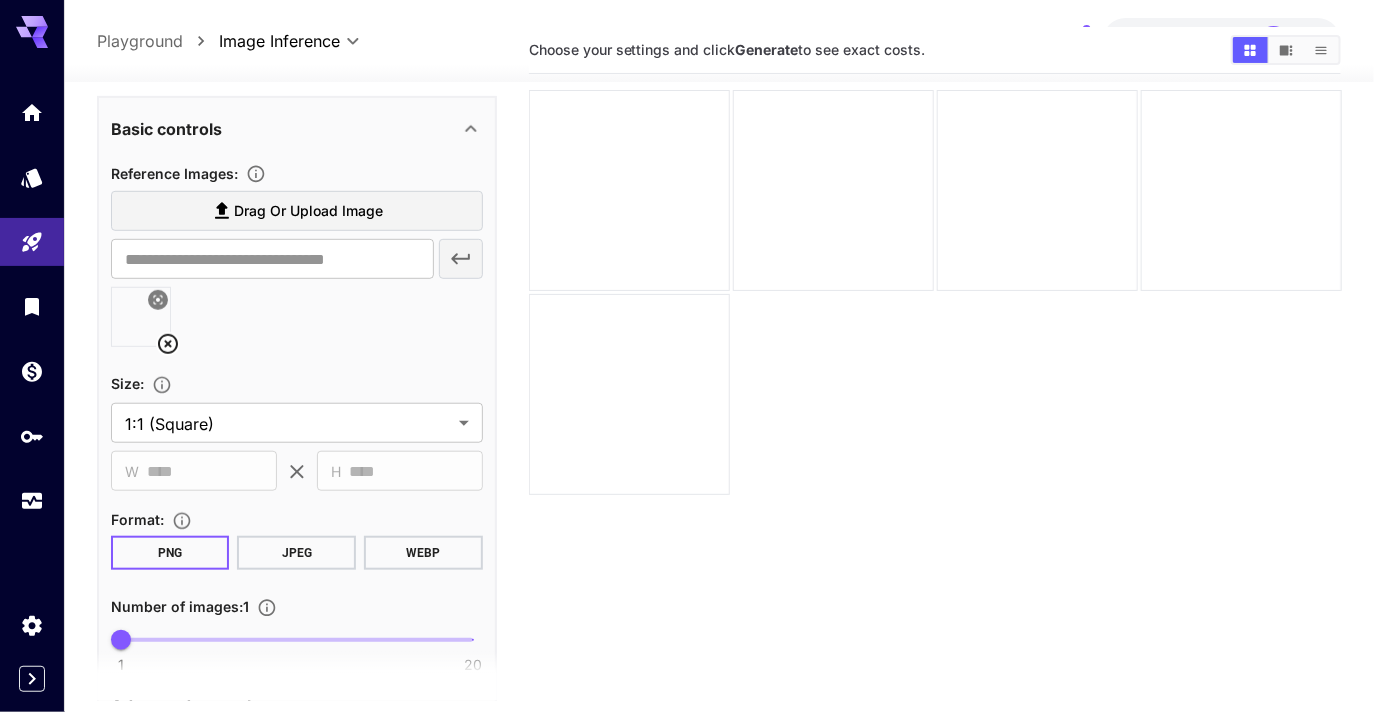 scroll, scrollTop: 502, scrollLeft: 0, axis: vertical 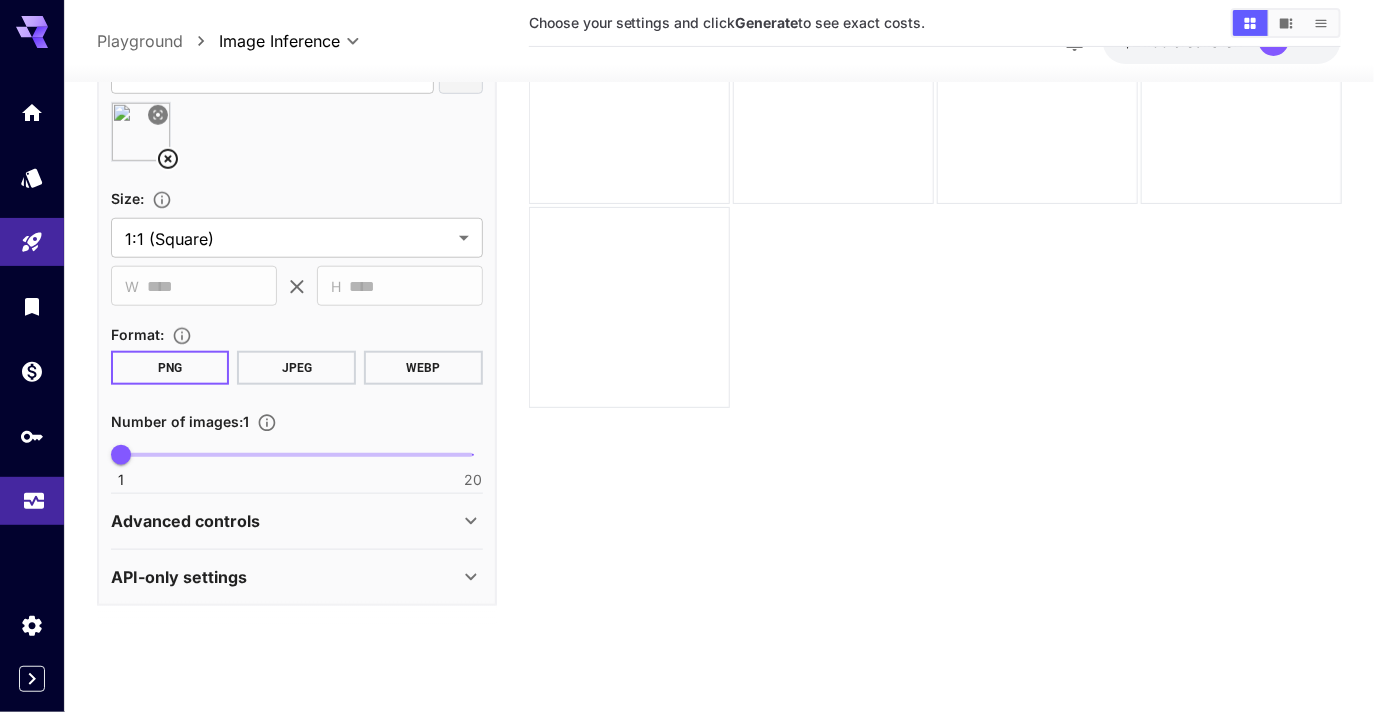 click at bounding box center (32, 501) 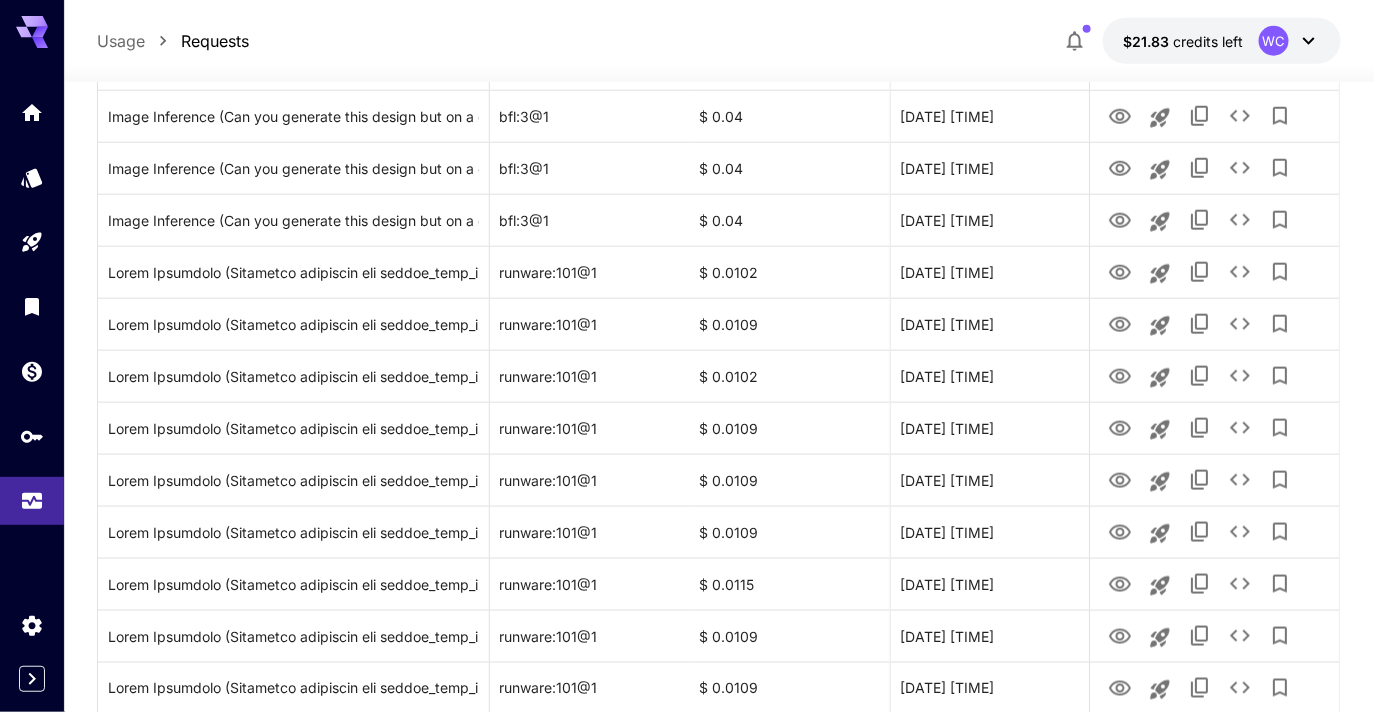 scroll, scrollTop: 625, scrollLeft: 0, axis: vertical 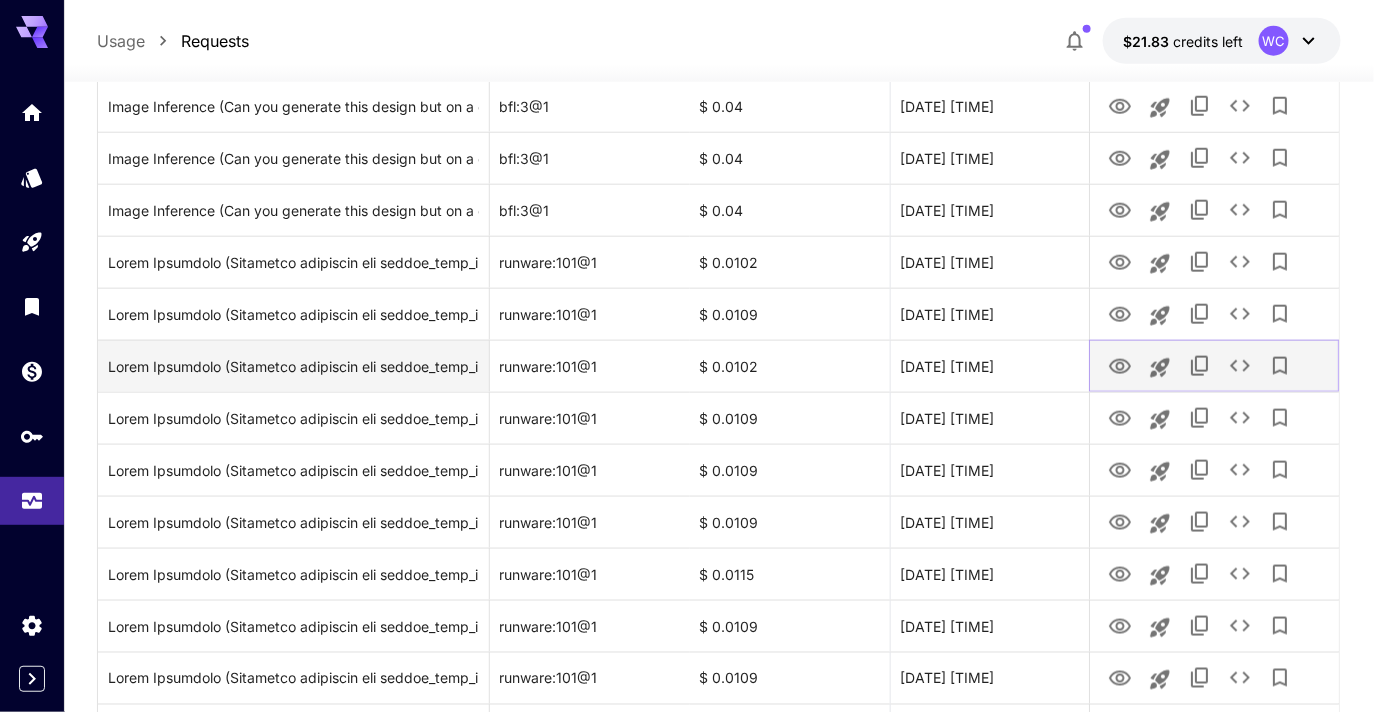 click 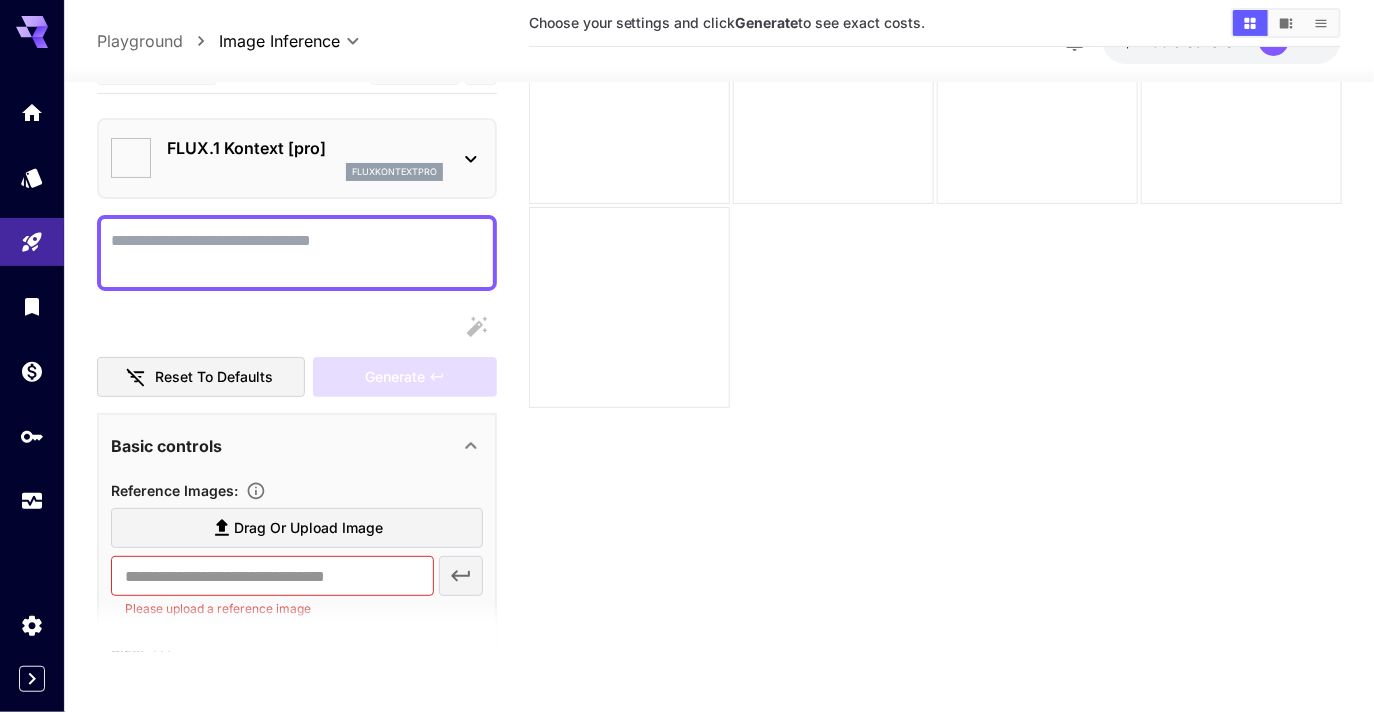 scroll, scrollTop: 158, scrollLeft: 0, axis: vertical 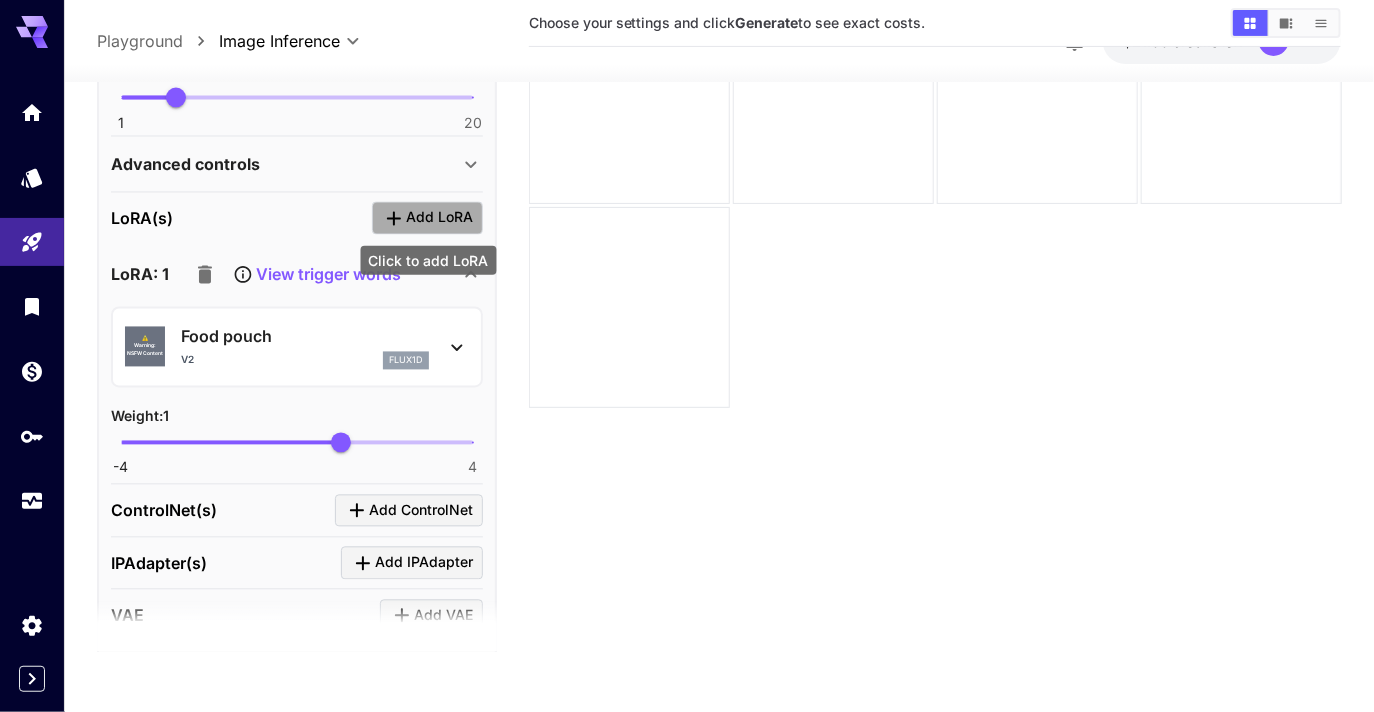 click on "Add LoRA" at bounding box center [439, 218] 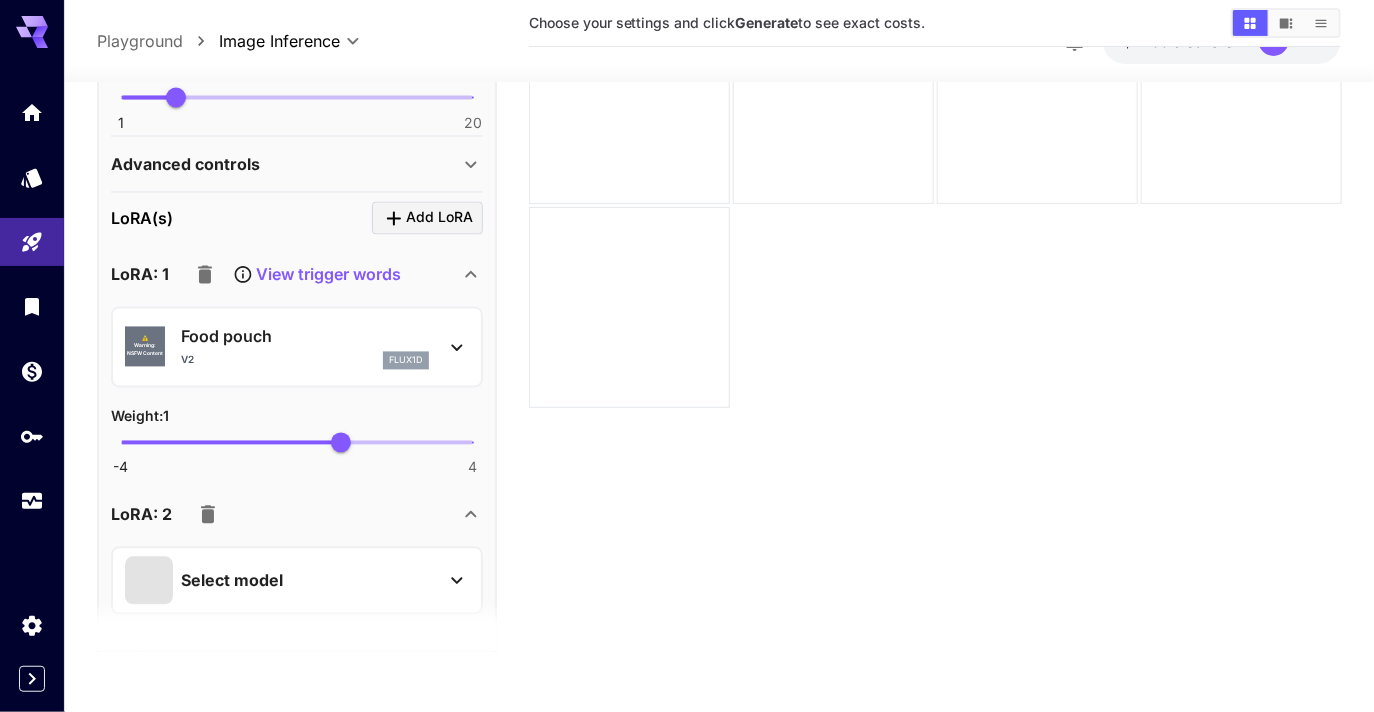 click on "Select model" at bounding box center [232, 580] 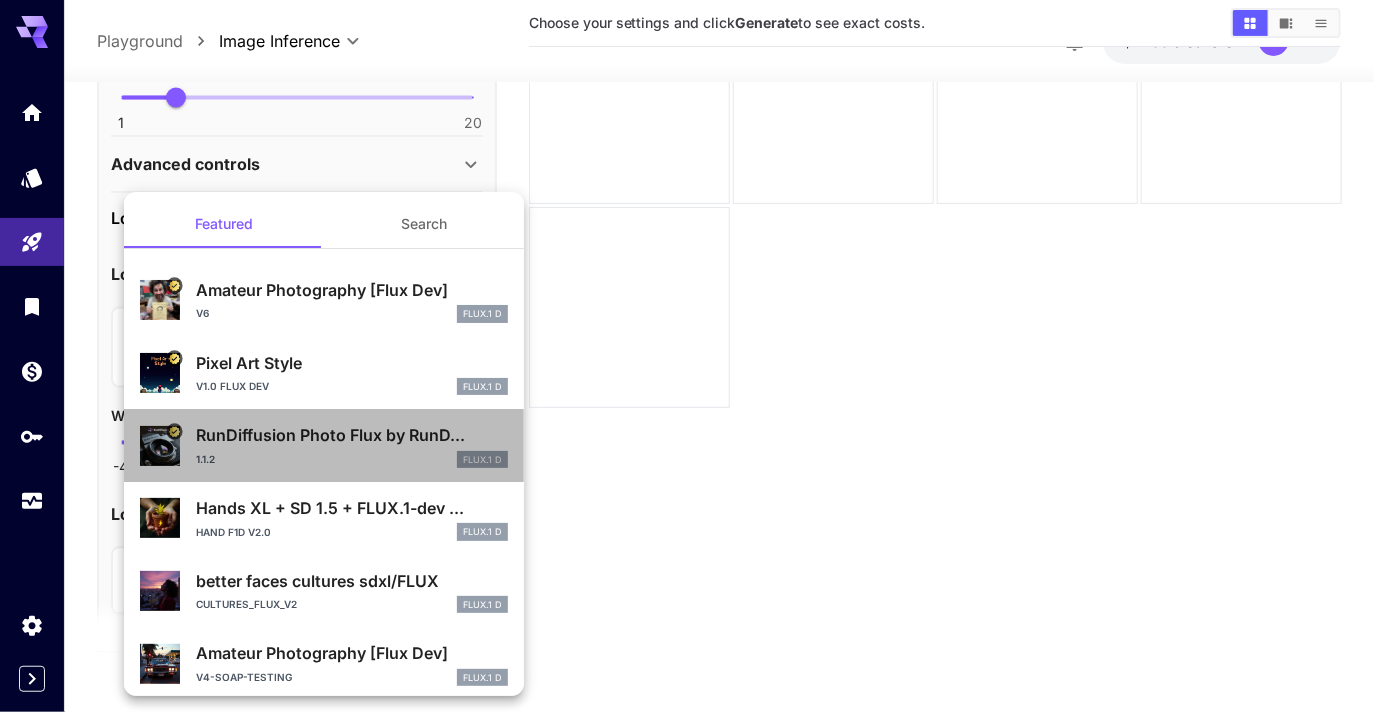 click on "RunDiffusion Photo Flux by RunD..." at bounding box center [352, 435] 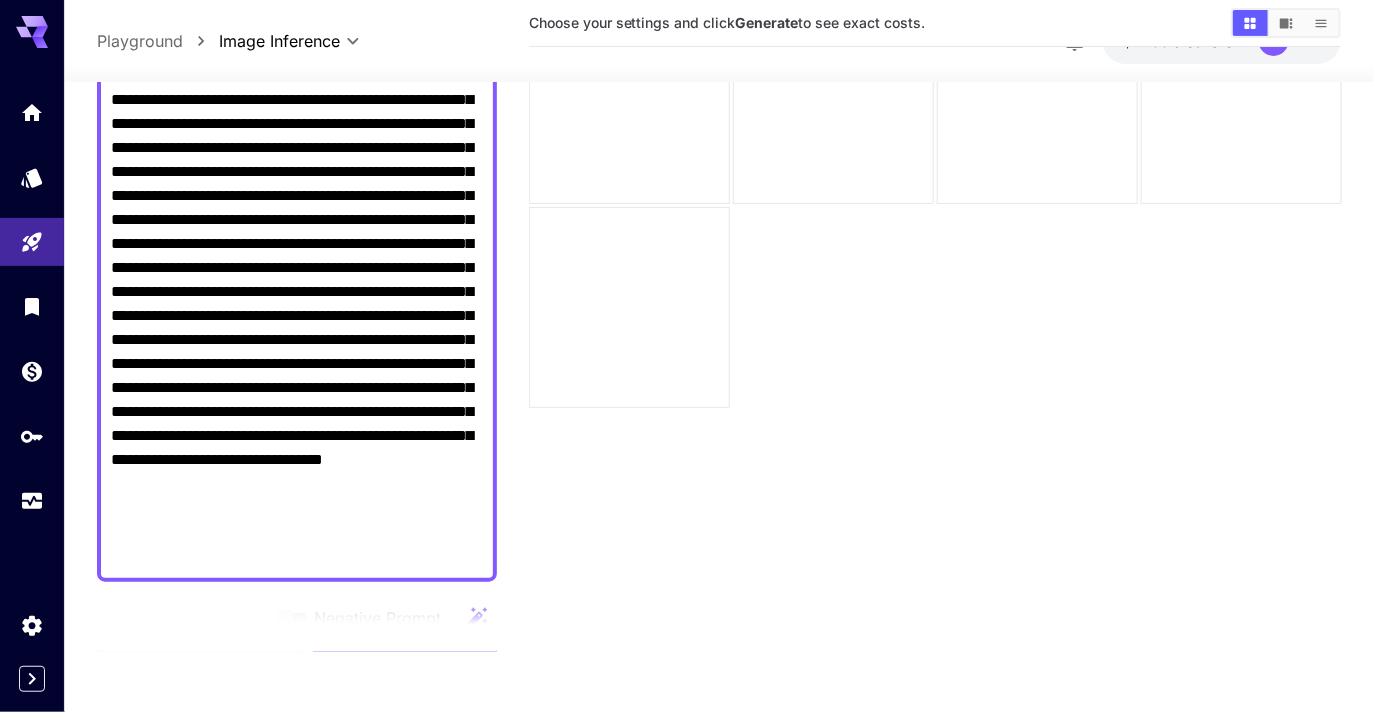 scroll, scrollTop: 0, scrollLeft: 0, axis: both 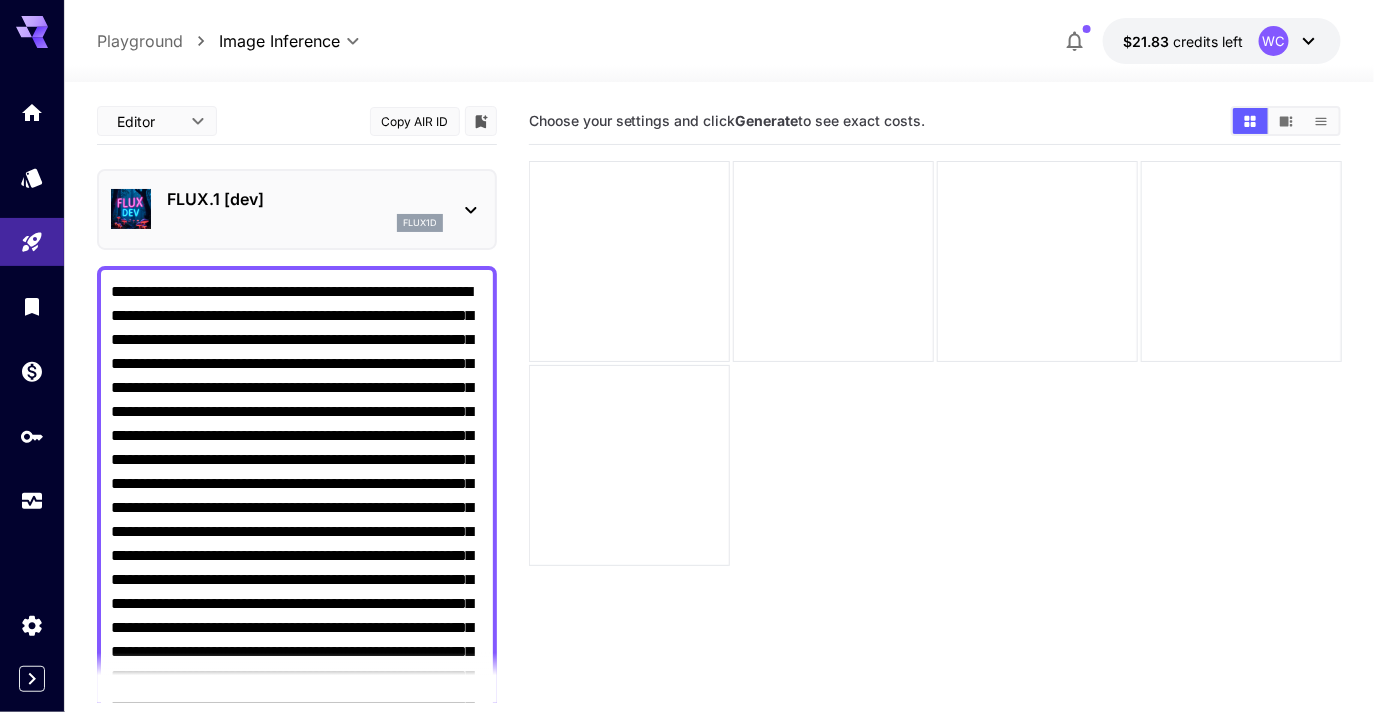 click on "**********" at bounding box center (687, 435) 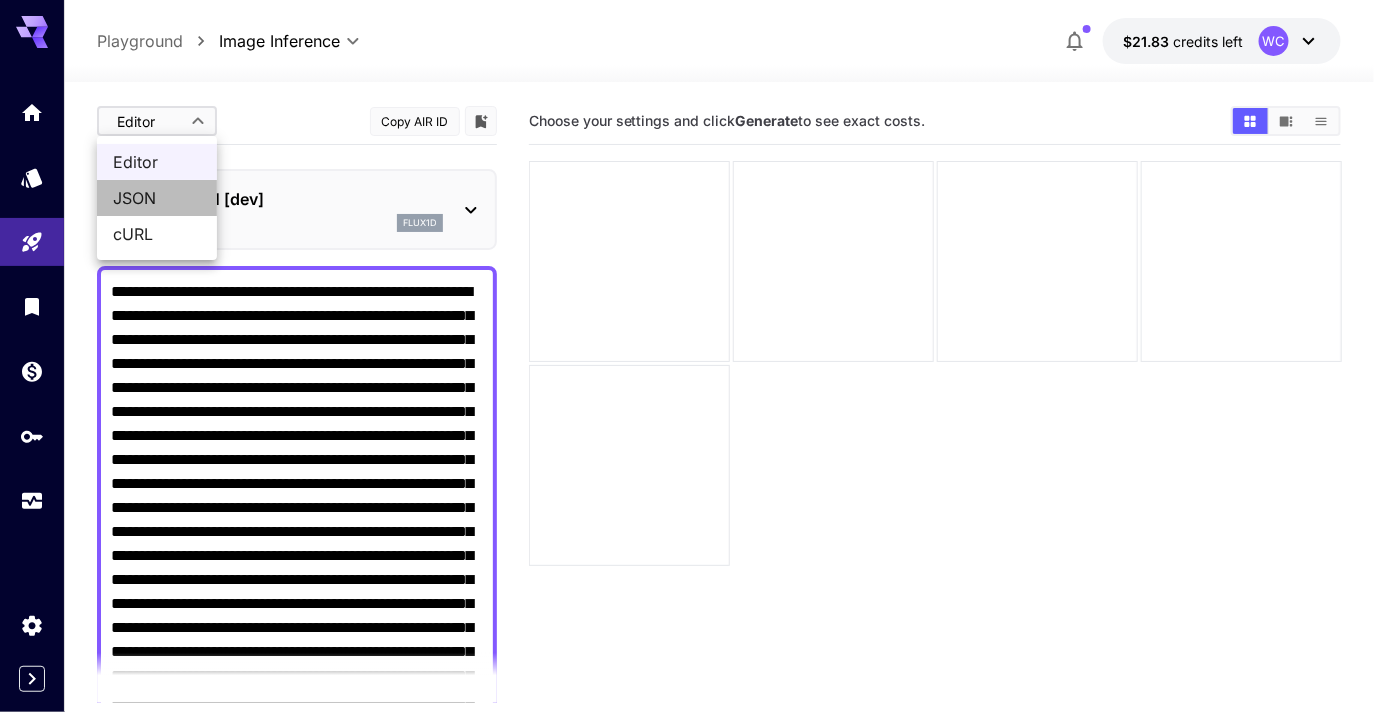 click on "JSON" at bounding box center [157, 198] 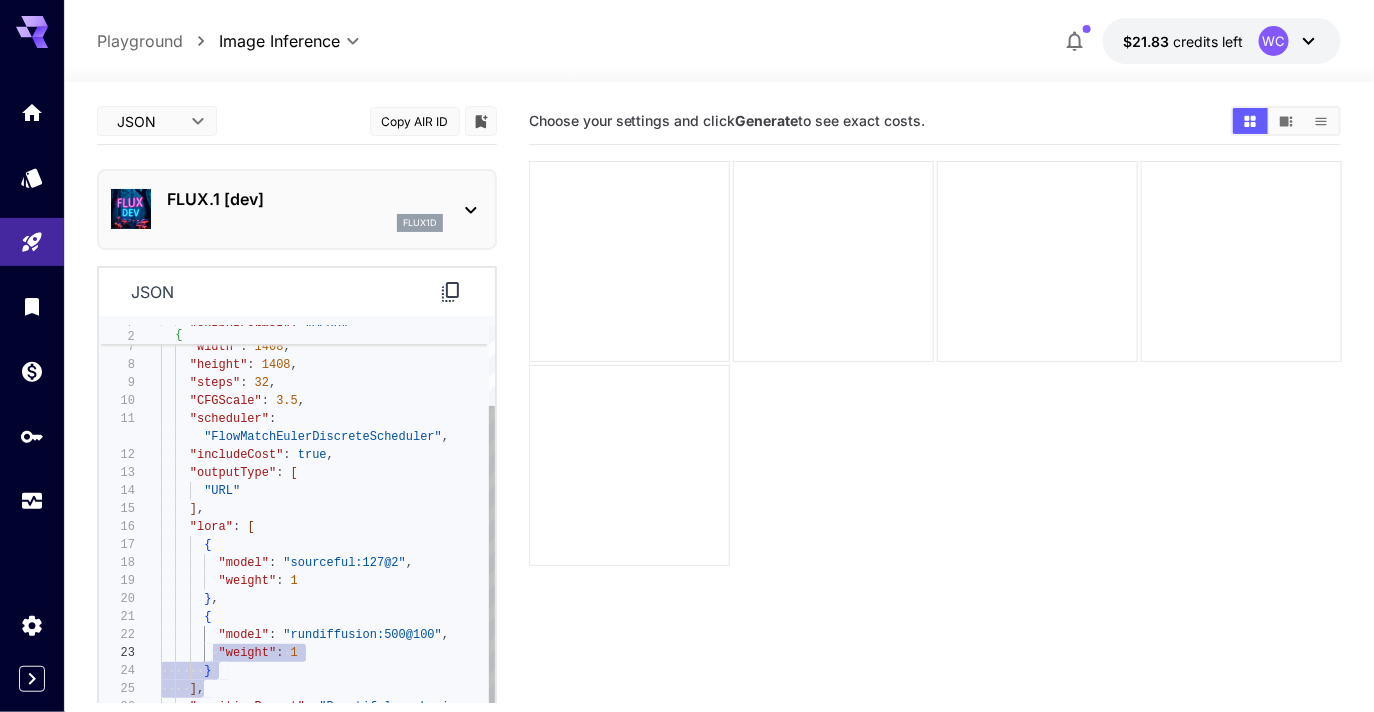 type on "**********" 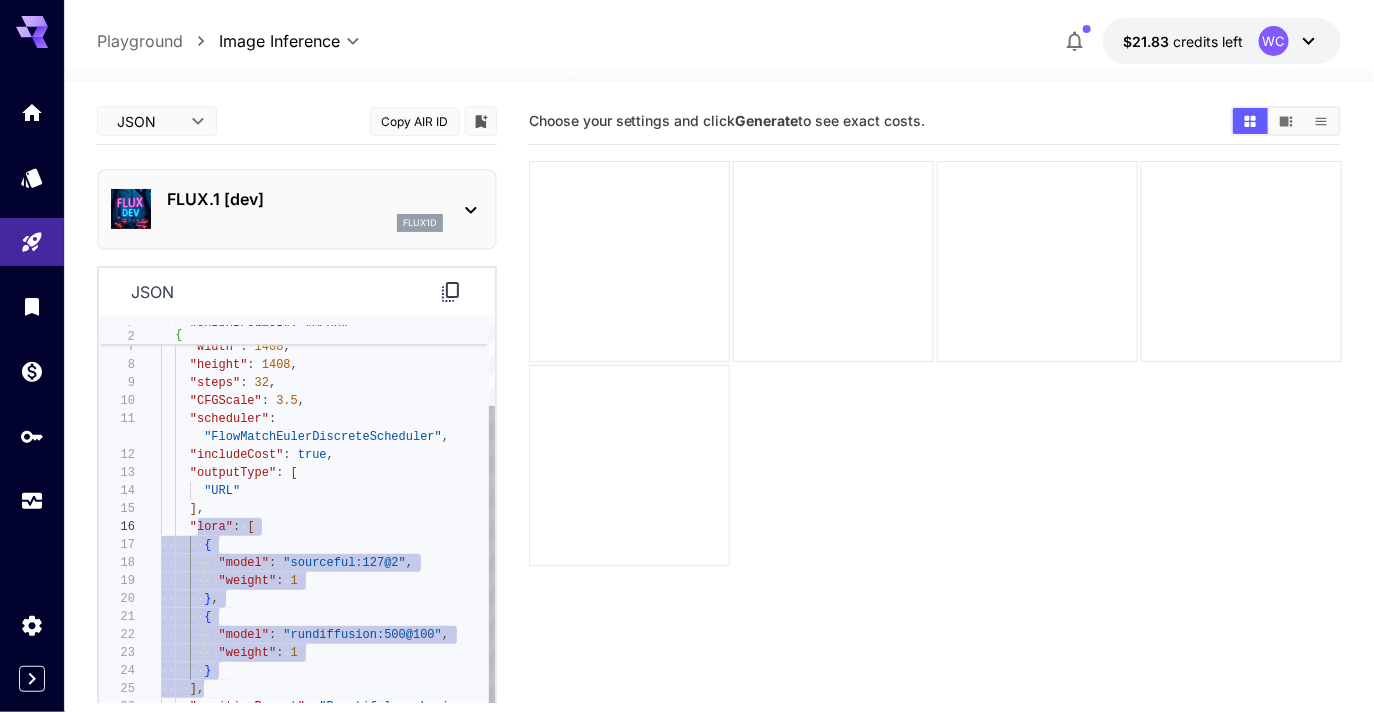 scroll, scrollTop: 108, scrollLeft: 0, axis: vertical 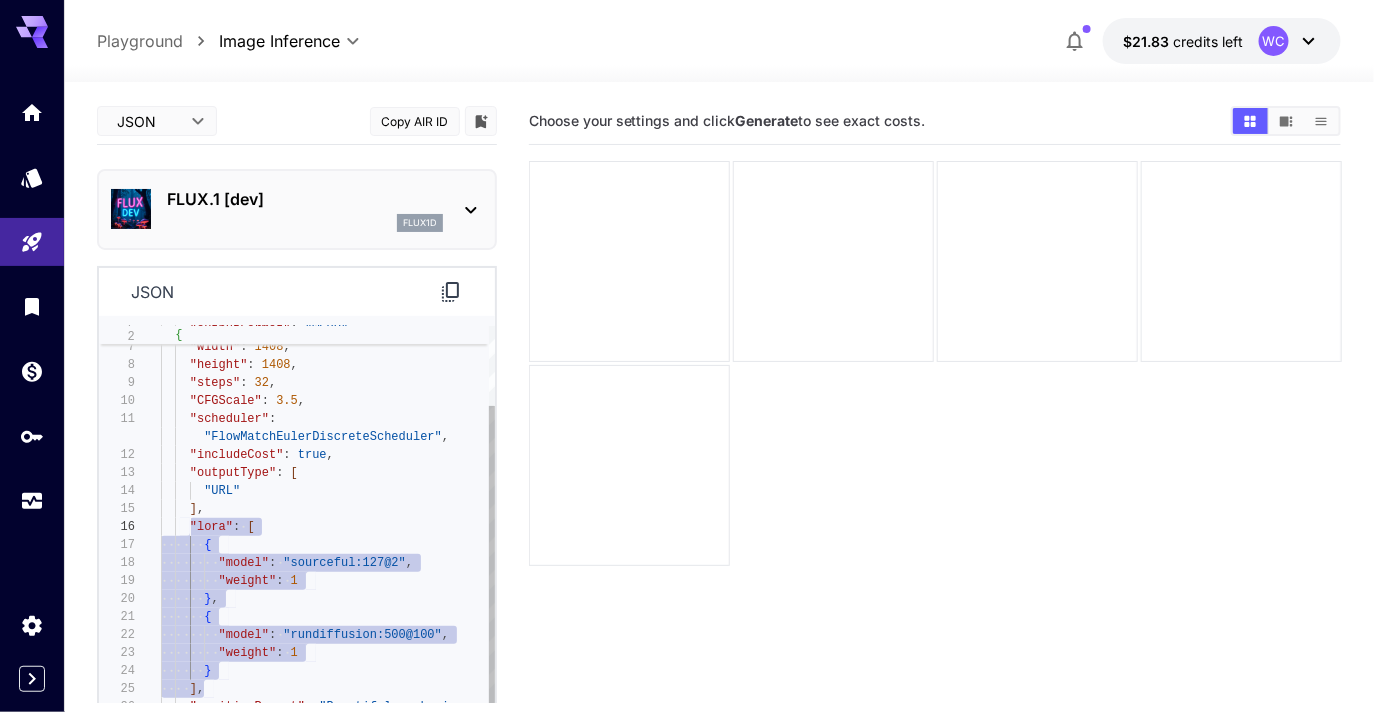 drag, startPoint x: 209, startPoint y: 685, endPoint x: 190, endPoint y: 533, distance: 153.18289 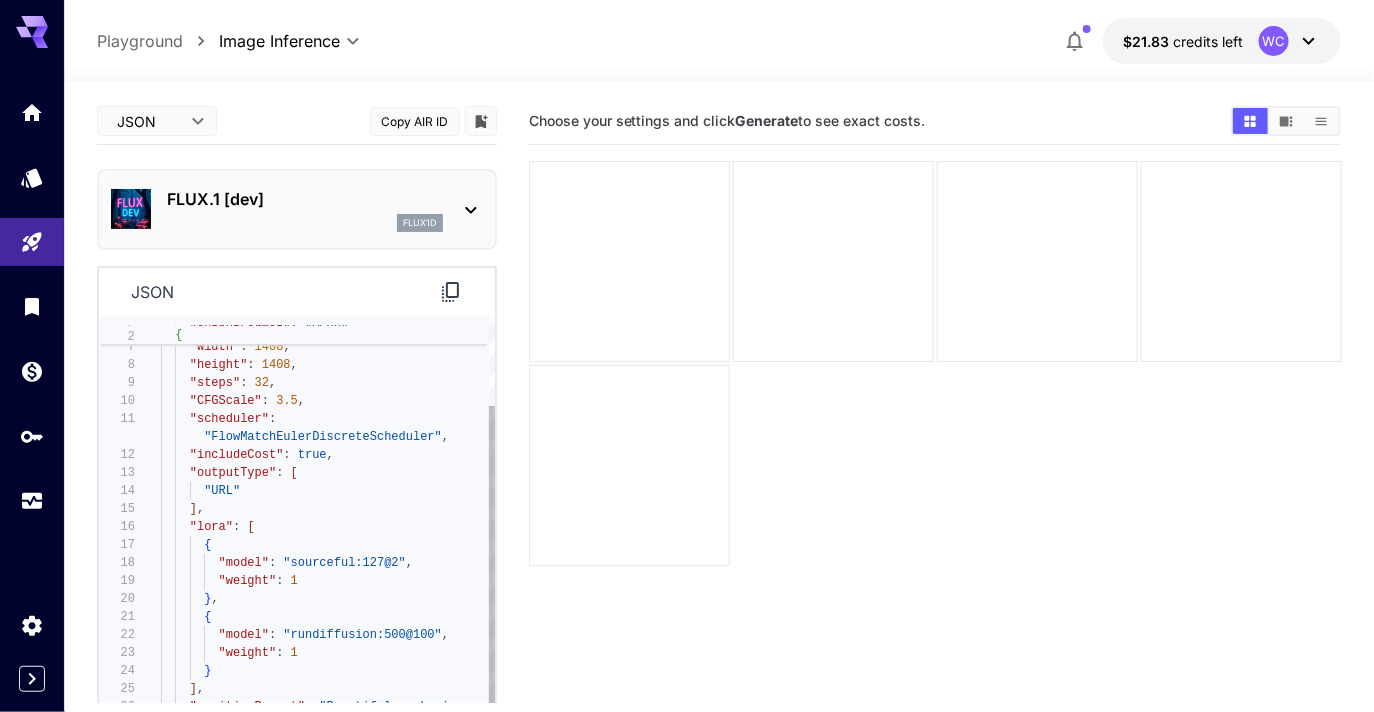 type on "**********" 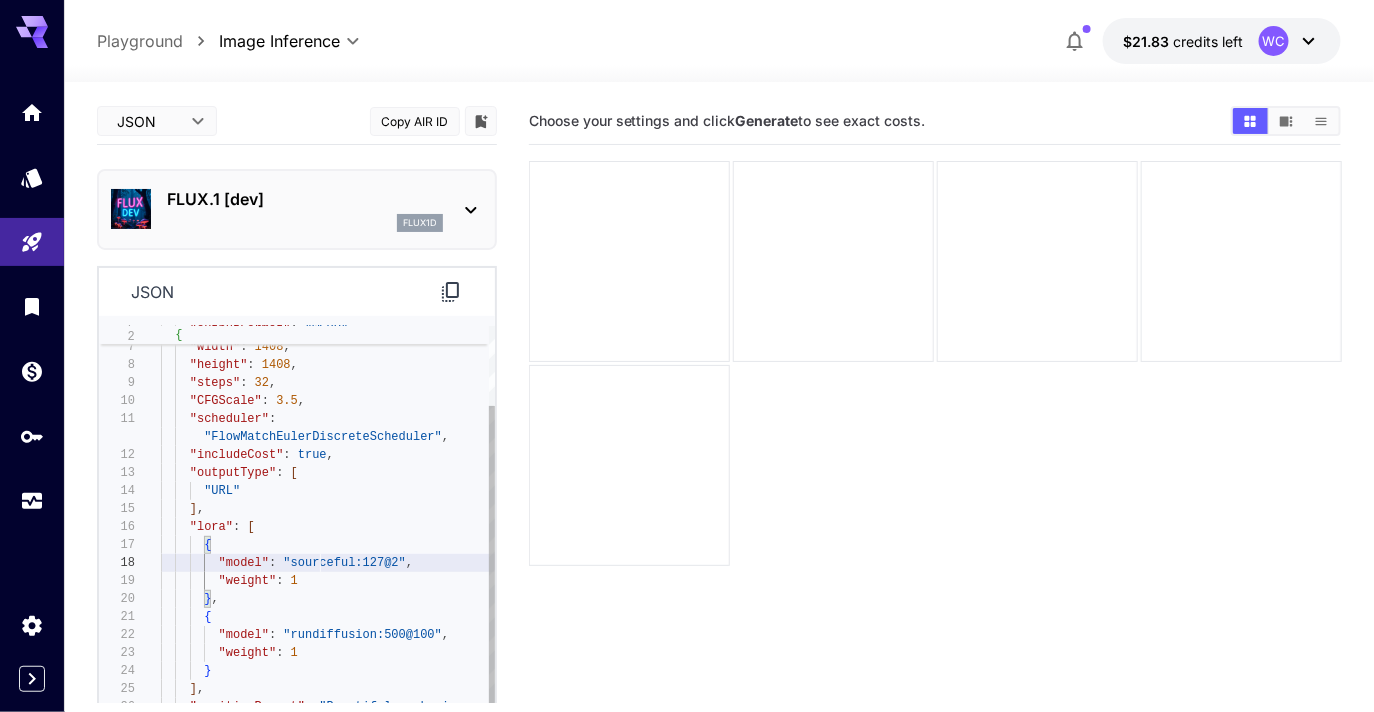 click on ""outputFormat" :   "WEBP" ,      "width" :   1408 ,      "height" :   1408 ,      "steps" :   32 ,      "CFGScale" :   3.5 ,      "scheduler" :          "FlowMatchEulerDiscreteScheduler" ,      "includeCost" :   true ,      "outputType" :   [        "URL"      ] ,      "lora" :   [        {          "model" :   "sourceful:127@2" ,          "weight" :   1        } ,        {          "model" :   "rundiffusion:500@100" ,          "weight" :   1        }      ] ,      "positivePrompt" :   "Beautiful packaging         for spring_food_pouch food pouch with         zip-lock in a studio photoshoot. The         pack..."    }" at bounding box center (328, 518) 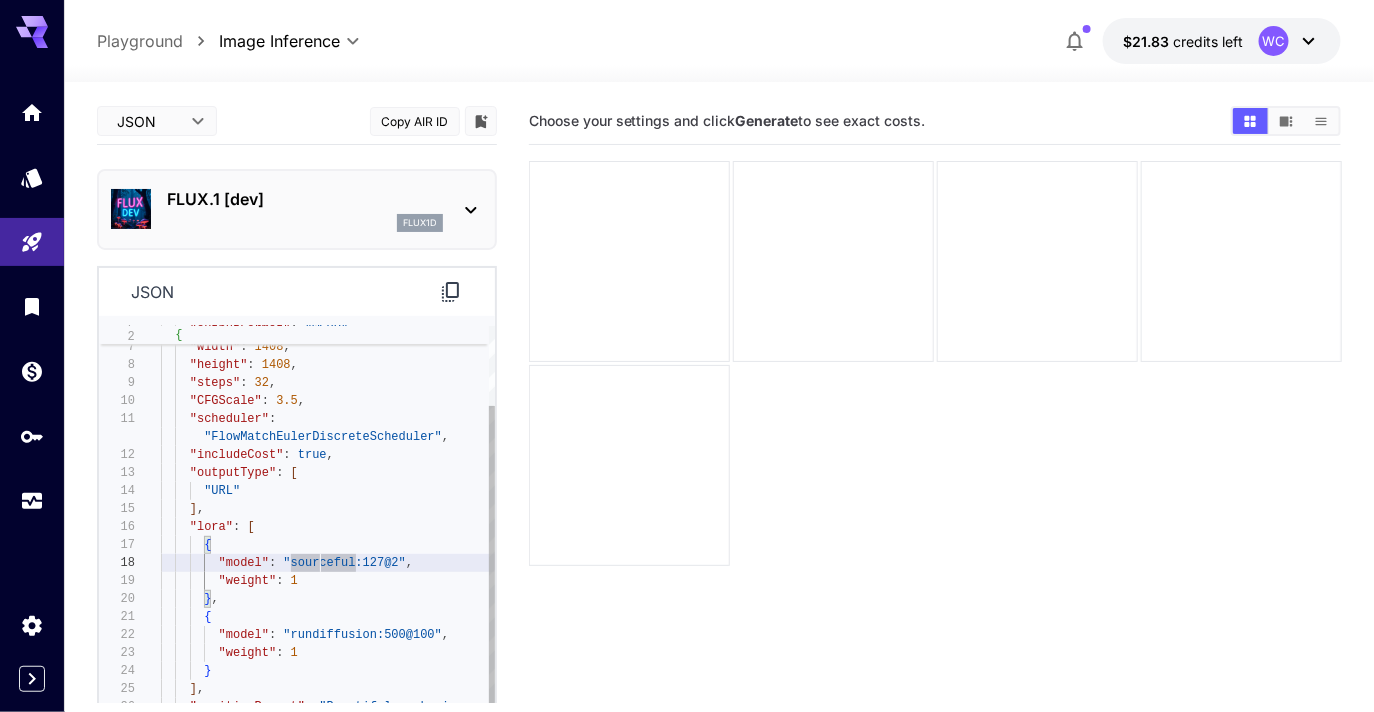 click on ""outputFormat" :   "WEBP" ,      "width" :   1408 ,      "height" :   1408 ,      "steps" :   32 ,      "CFGScale" :   3.5 ,      "scheduler" :          "FlowMatchEulerDiscreteScheduler" ,      "includeCost" :   true ,      "outputType" :   [        "URL"      ] ,      "lora" :   [        {          "model" :   "sourceful:127@2" ,          "weight" :   1        } ,        {          "model" :   "rundiffusion:500@100" ,          "weight" :   1        }      ] ,      "positivePrompt" :   "Beautiful packaging         for spring_food_pouch food pouch with         zip-lock in a studio photoshoot. The         pack..."    }" at bounding box center (328, 518) 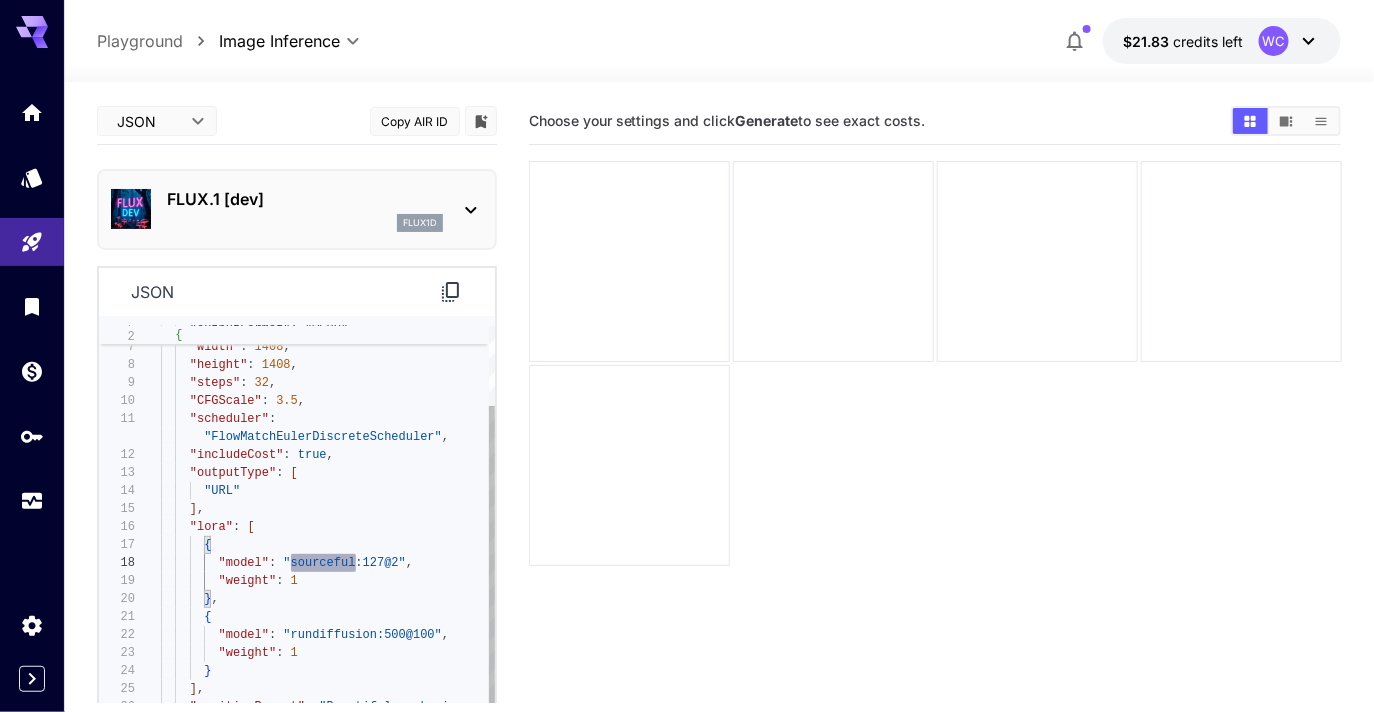 click on ""outputFormat" :   "WEBP" ,      "width" :   1408 ,      "height" :   1408 ,      "steps" :   32 ,      "CFGScale" :   3.5 ,      "scheduler" :          "FlowMatchEulerDiscreteScheduler" ,      "includeCost" :   true ,      "outputType" :   [        "URL"      ] ,      "lora" :   [        {          "model" :   "sourceful:127@2" ,          "weight" :   1        } ,        {          "model" :   "rundiffusion:500@100" ,          "weight" :   1        }      ] ,      "positivePrompt" :   "Beautiful packaging         for spring_food_pouch food pouch with         zip-lock in a studio photoshoot. The         pack..."    }" at bounding box center [328, 518] 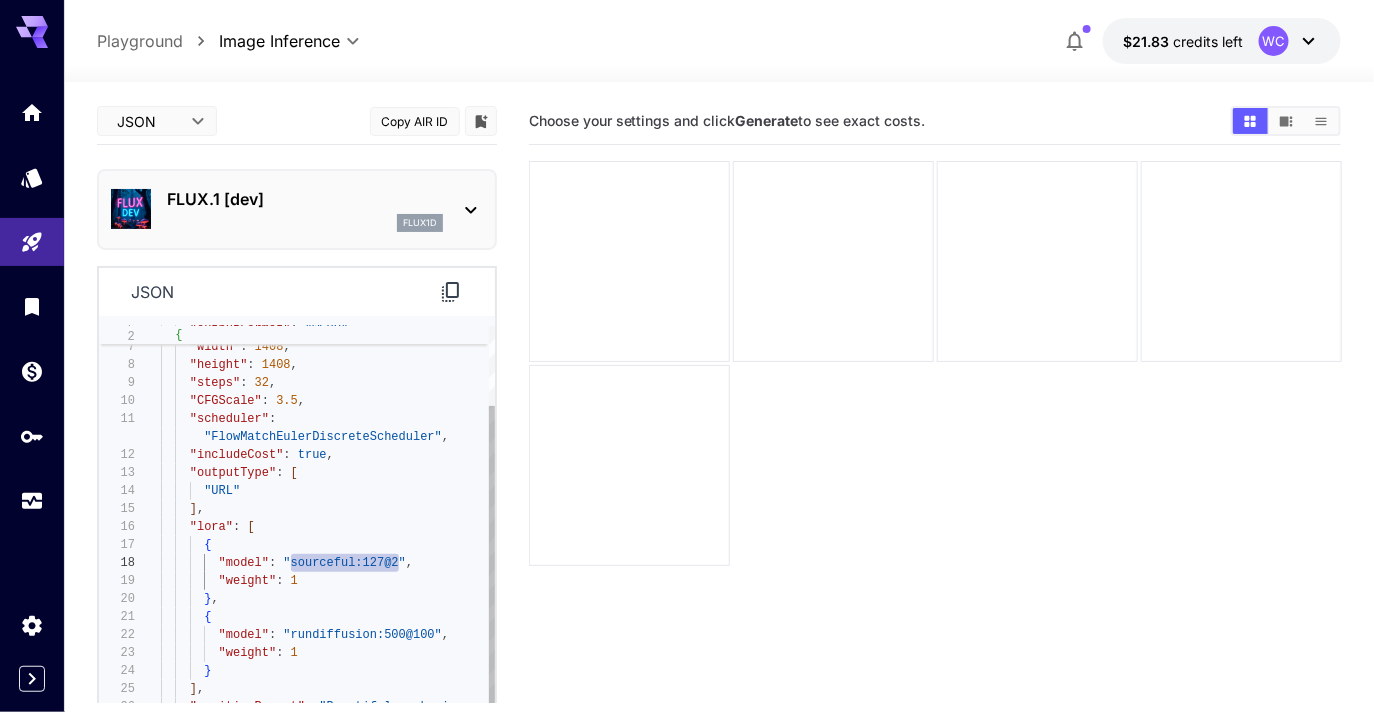 click on ""outputFormat" :   "WEBP" ,      "width" :   1408 ,      "height" :   1408 ,      "steps" :   32 ,      "CFGScale" :   3.5 ,      "scheduler" :          "FlowMatchEulerDiscreteScheduler" ,      "includeCost" :   true ,      "outputType" :   [        "URL"      ] ,      "lora" :   [        {          "model" :   "sourceful:127@2" ,          "weight" :   1        } ,        {          "model" :   "rundiffusion:500@100" ,          "weight" :   1        }      ] ,      "positivePrompt" :   "Beautiful packaging         for spring_food_pouch food pouch with         zip-lock in a studio photoshoot. The         pack..."    }" at bounding box center [328, 518] 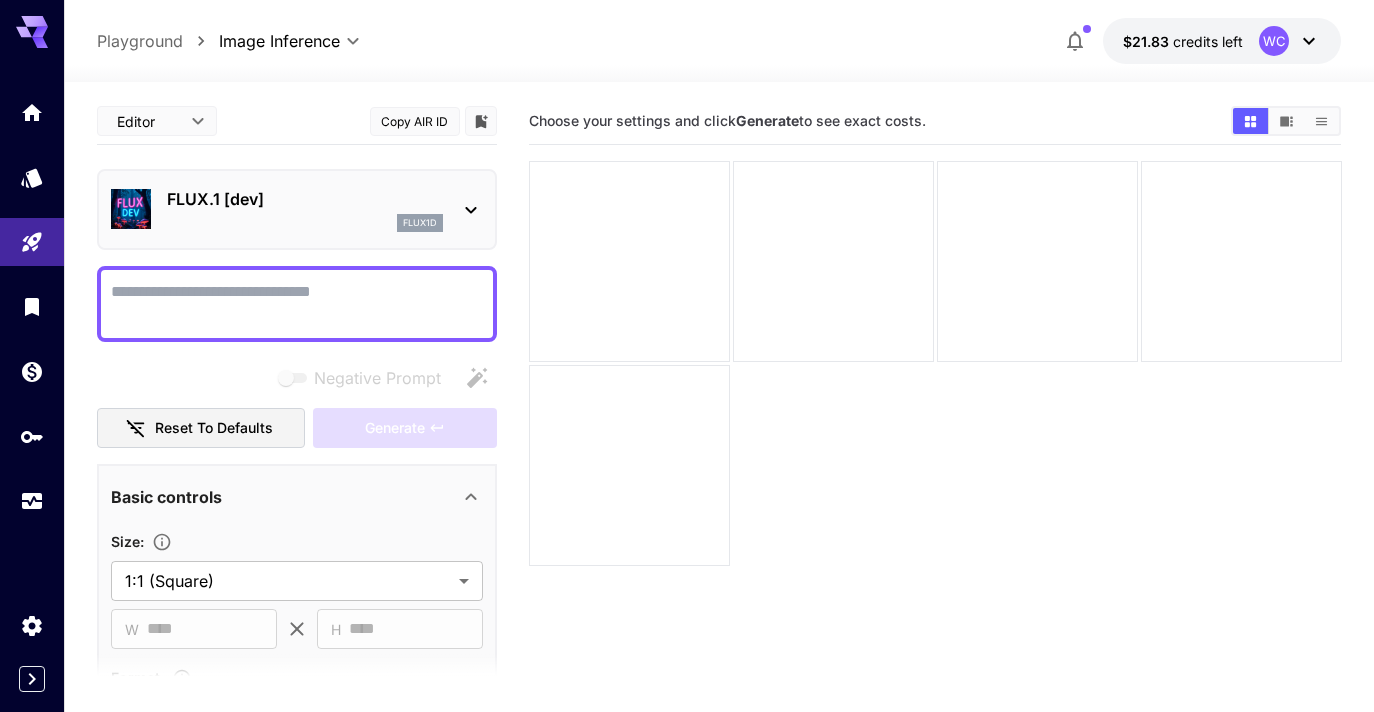 scroll, scrollTop: 0, scrollLeft: 0, axis: both 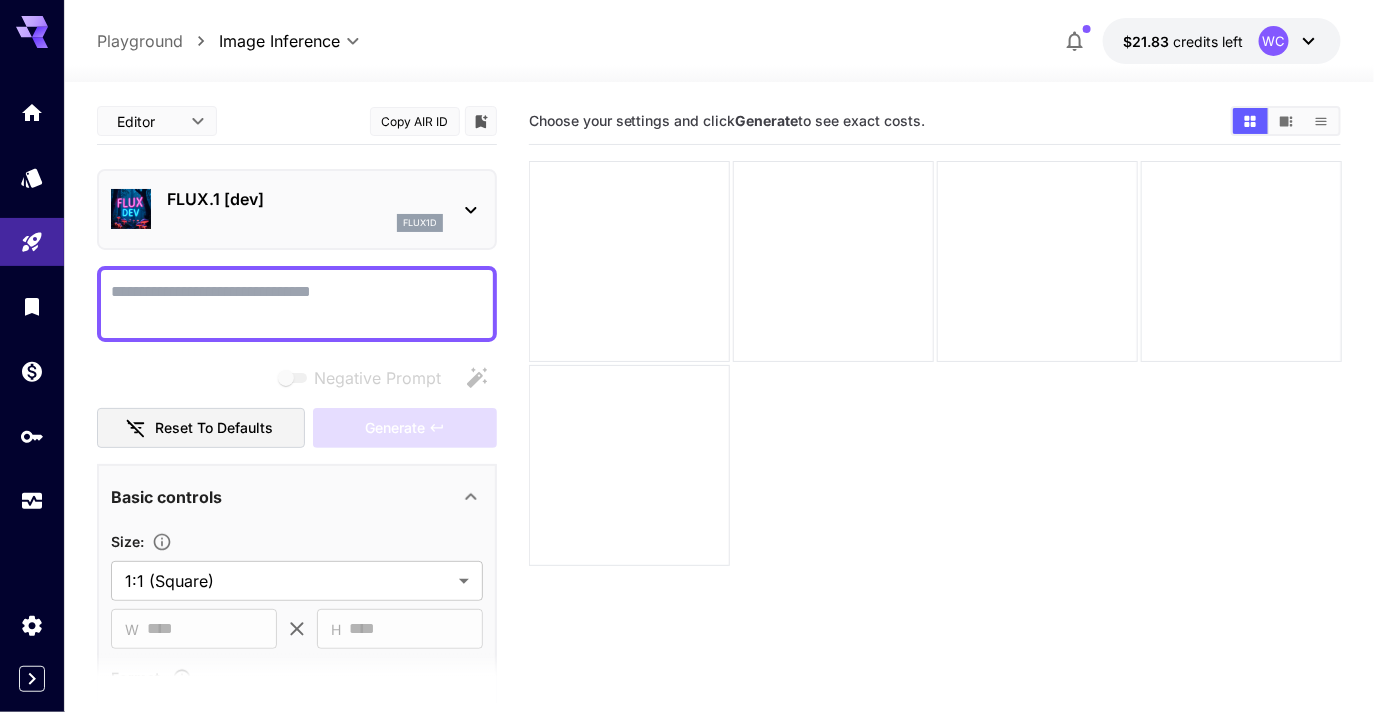 click on "FLUX.1 [dev]" at bounding box center [305, 199] 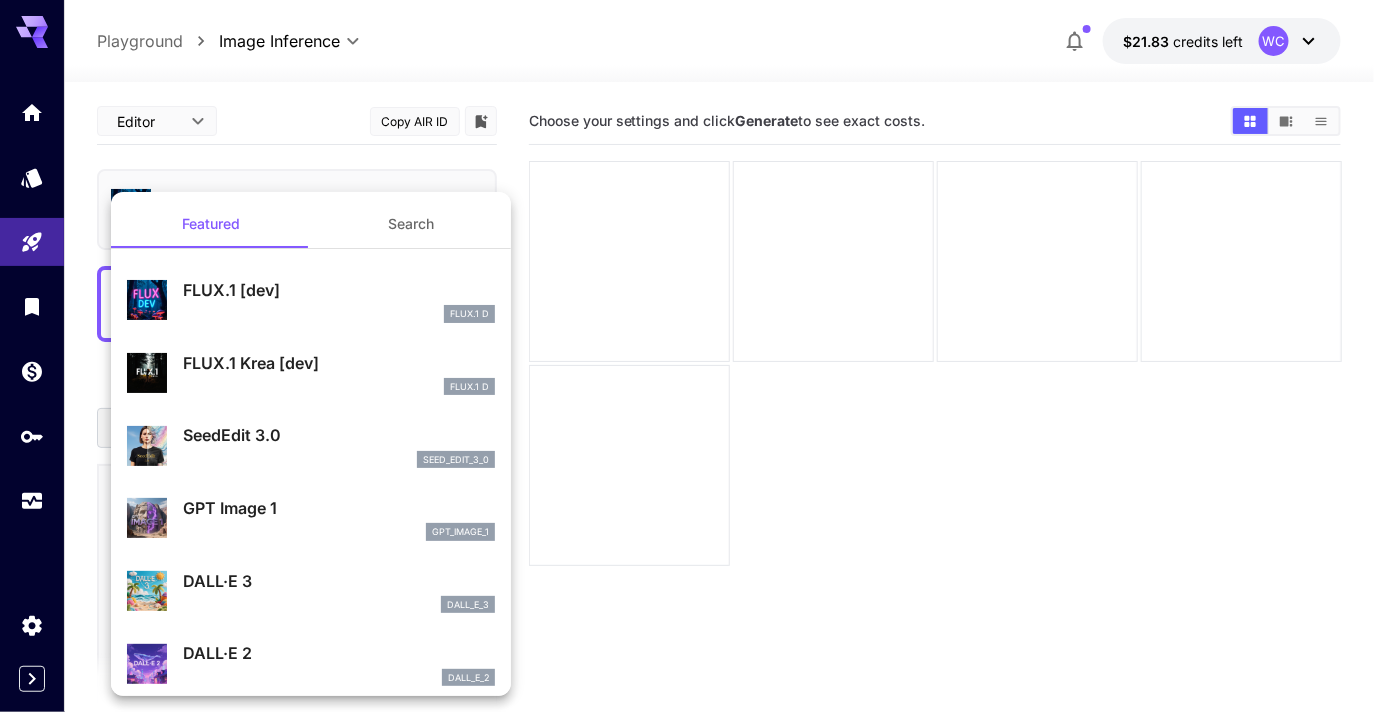 click at bounding box center (687, 356) 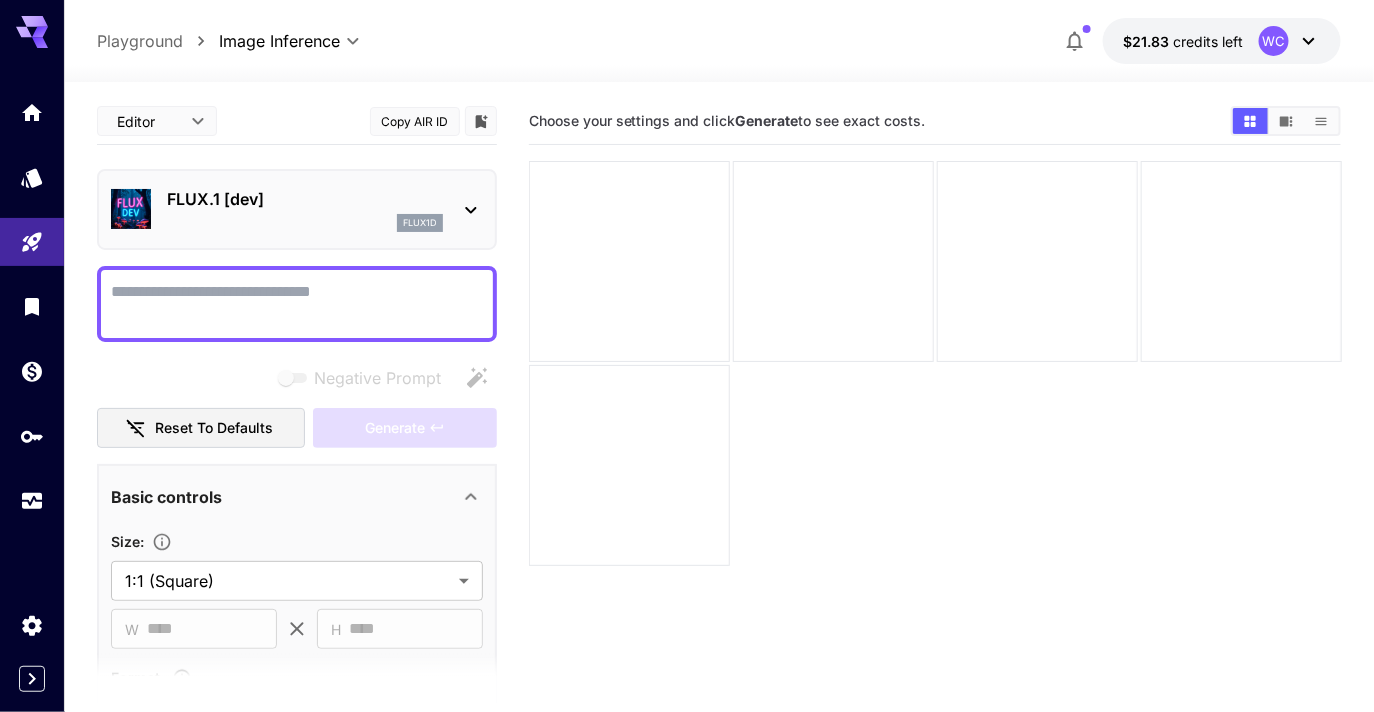 click on "**********" at bounding box center [687, 435] 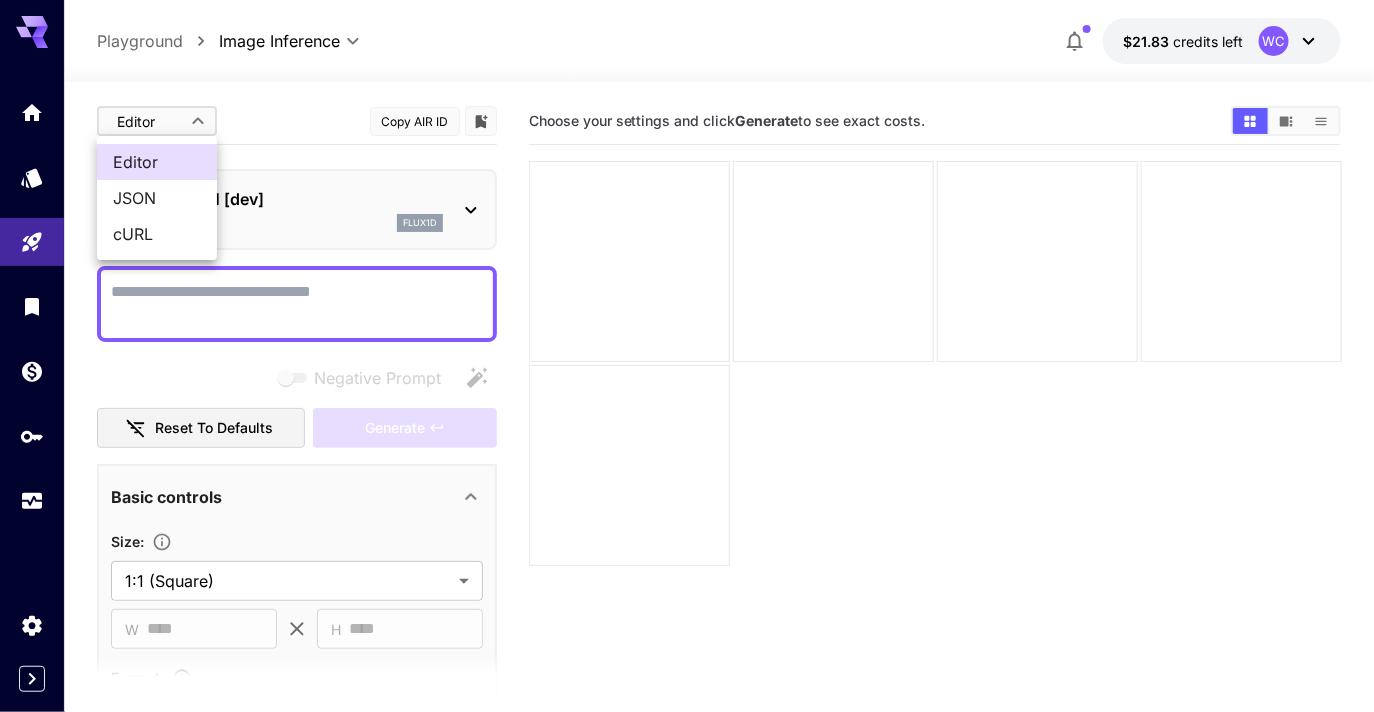 click on "cURL" at bounding box center [157, 234] 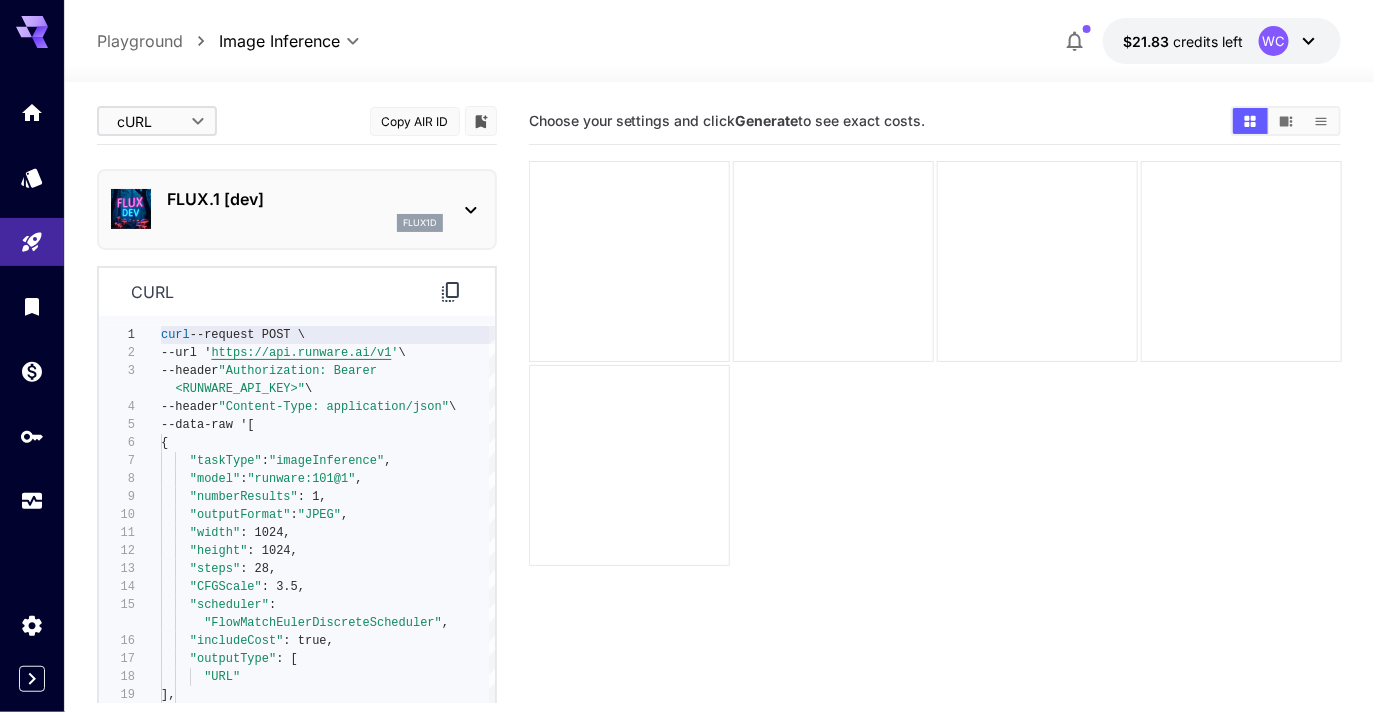 click on "**********" at bounding box center [687, 435] 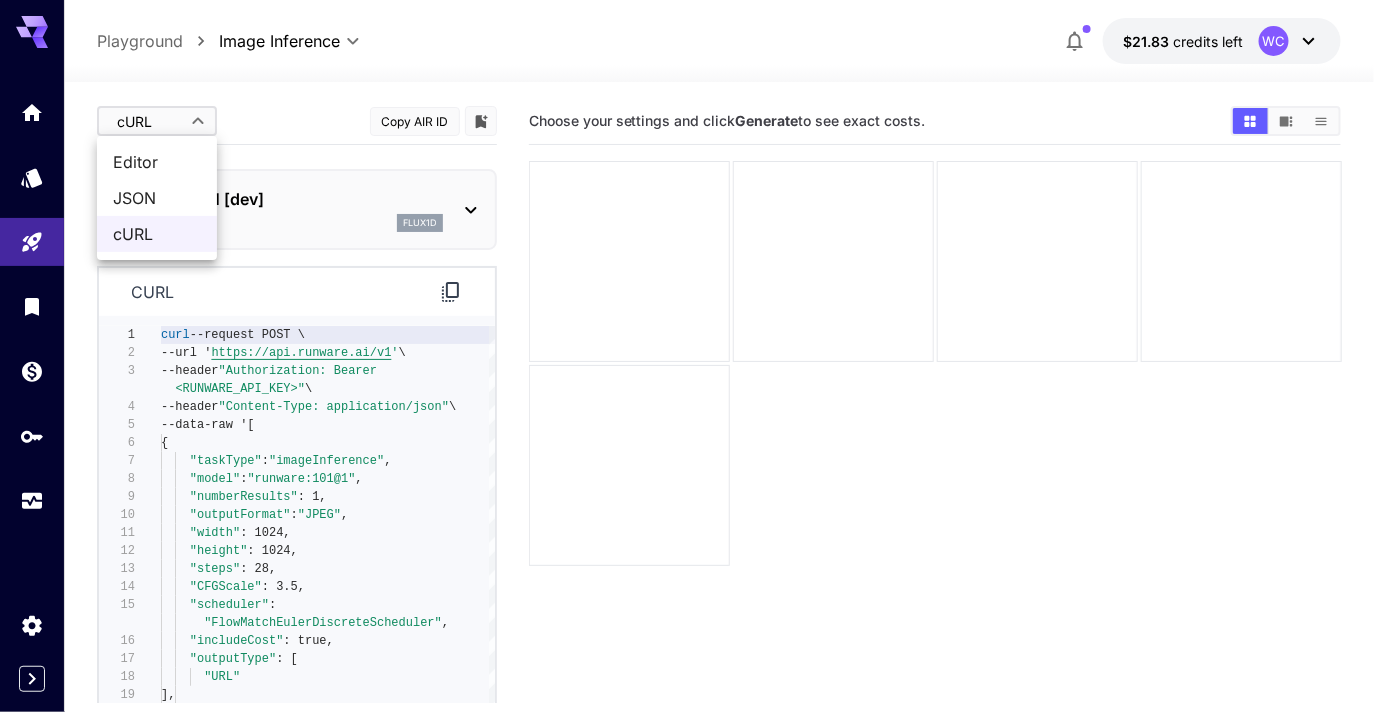 click at bounding box center [687, 356] 